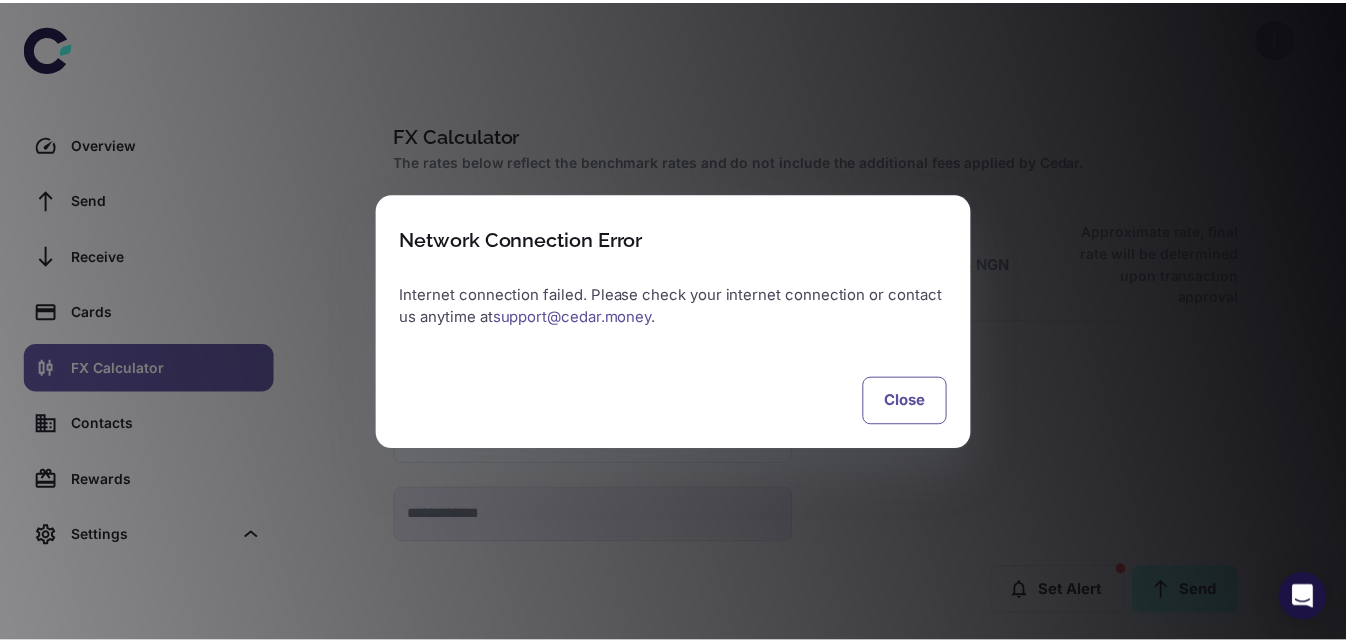 scroll, scrollTop: 0, scrollLeft: 0, axis: both 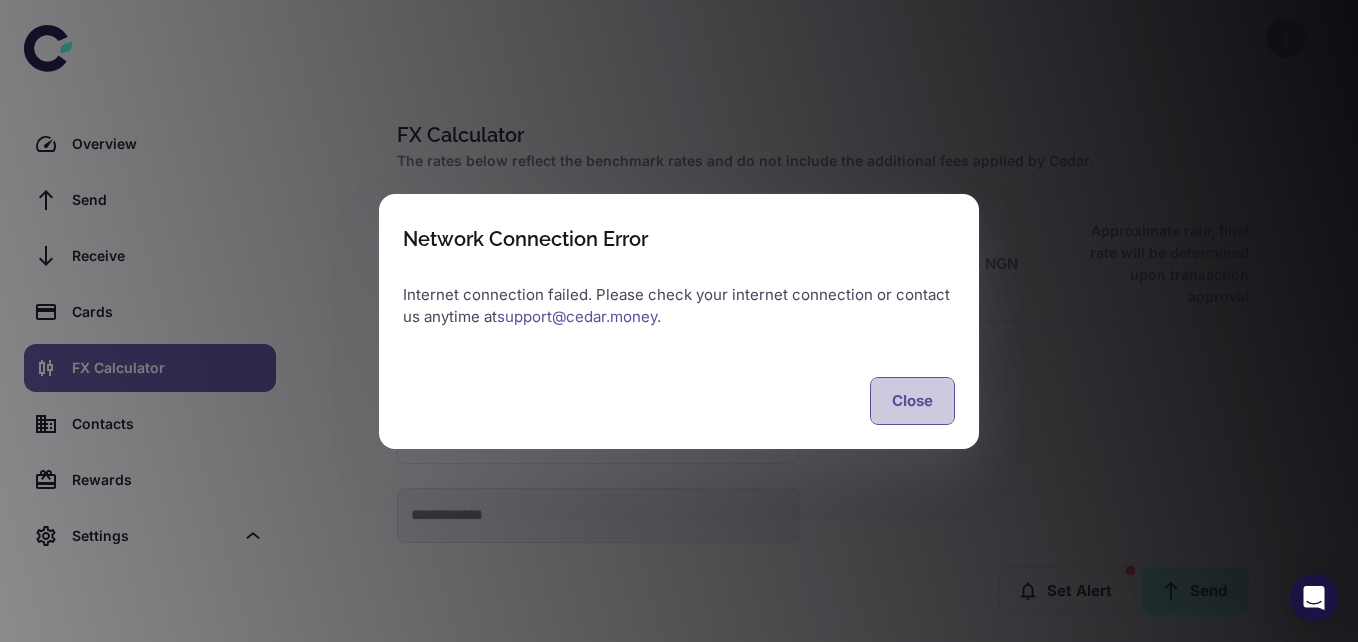 click on "Close" at bounding box center (912, 401) 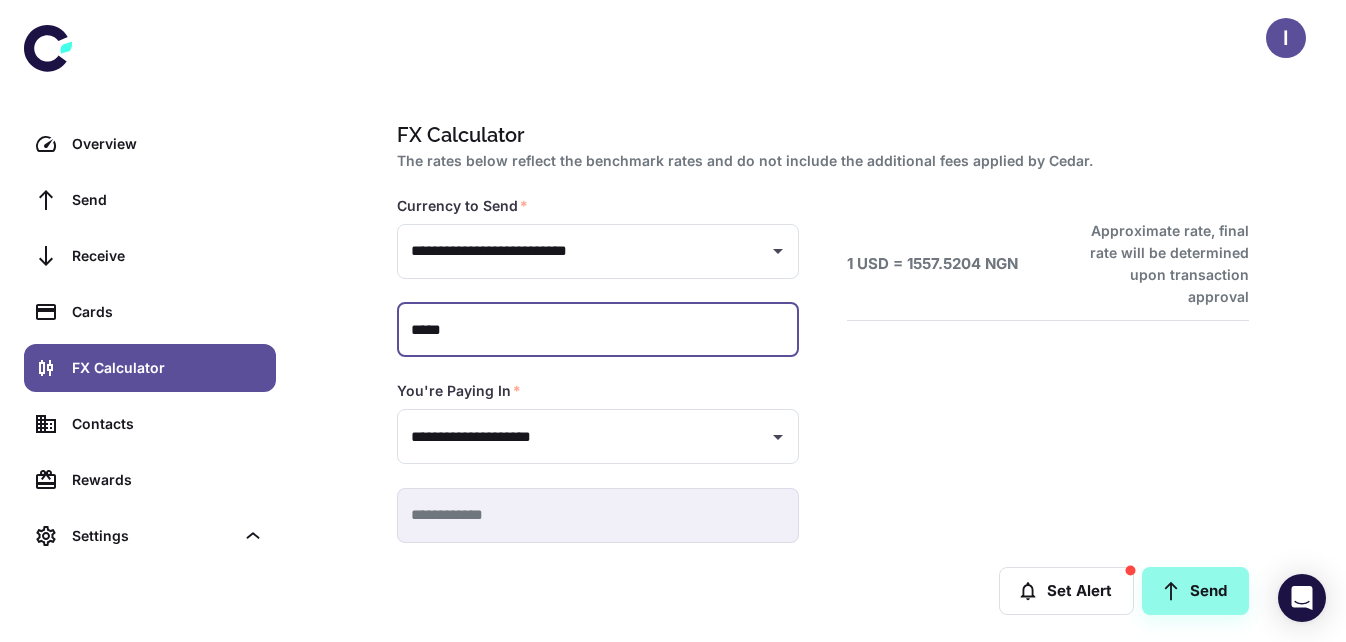click on "*****" at bounding box center [598, 330] 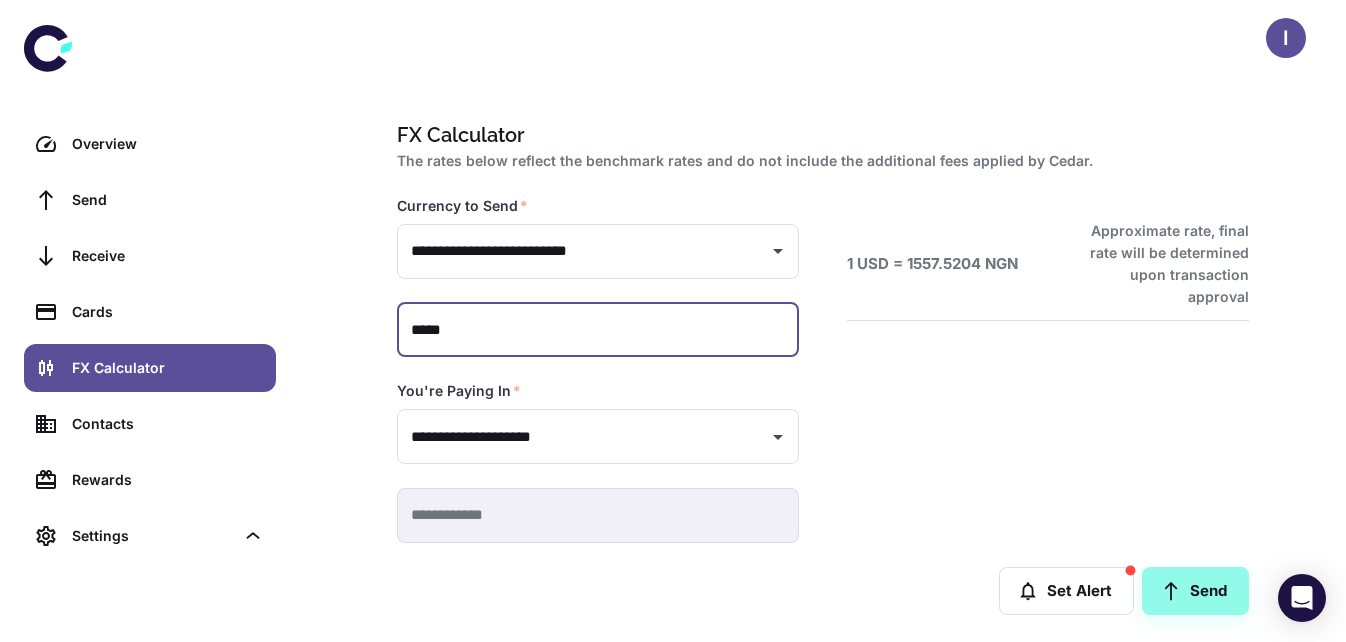 type on "***" 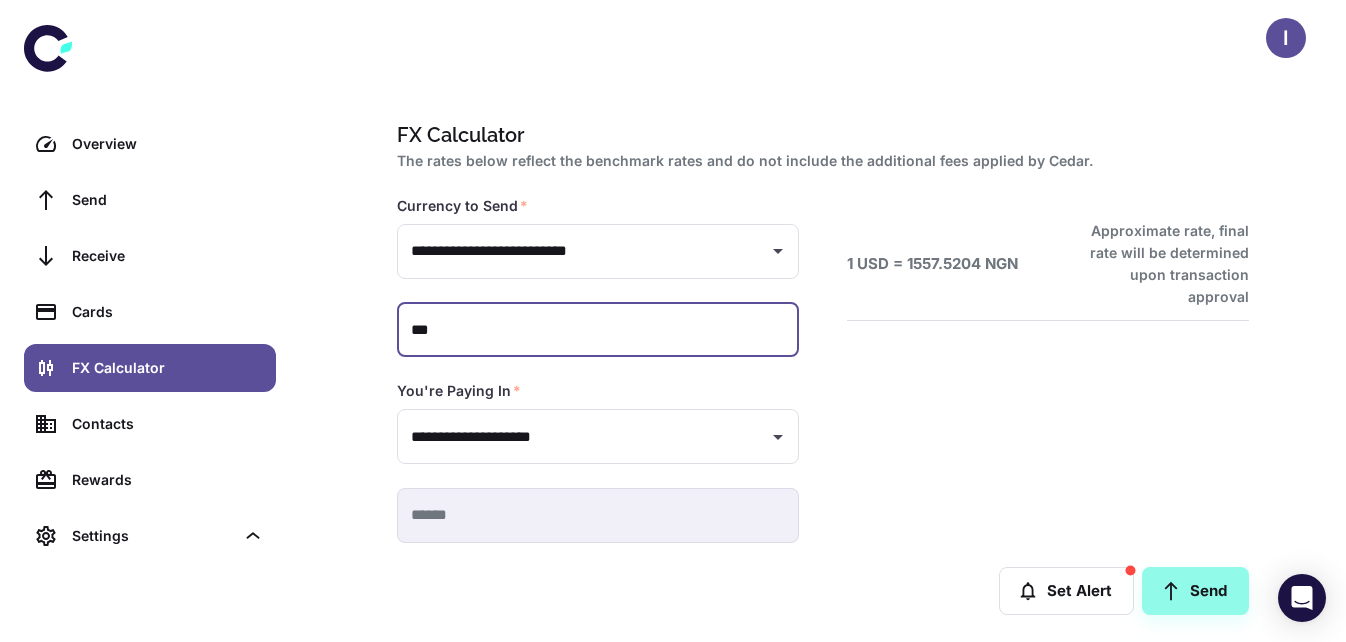 type on "**********" 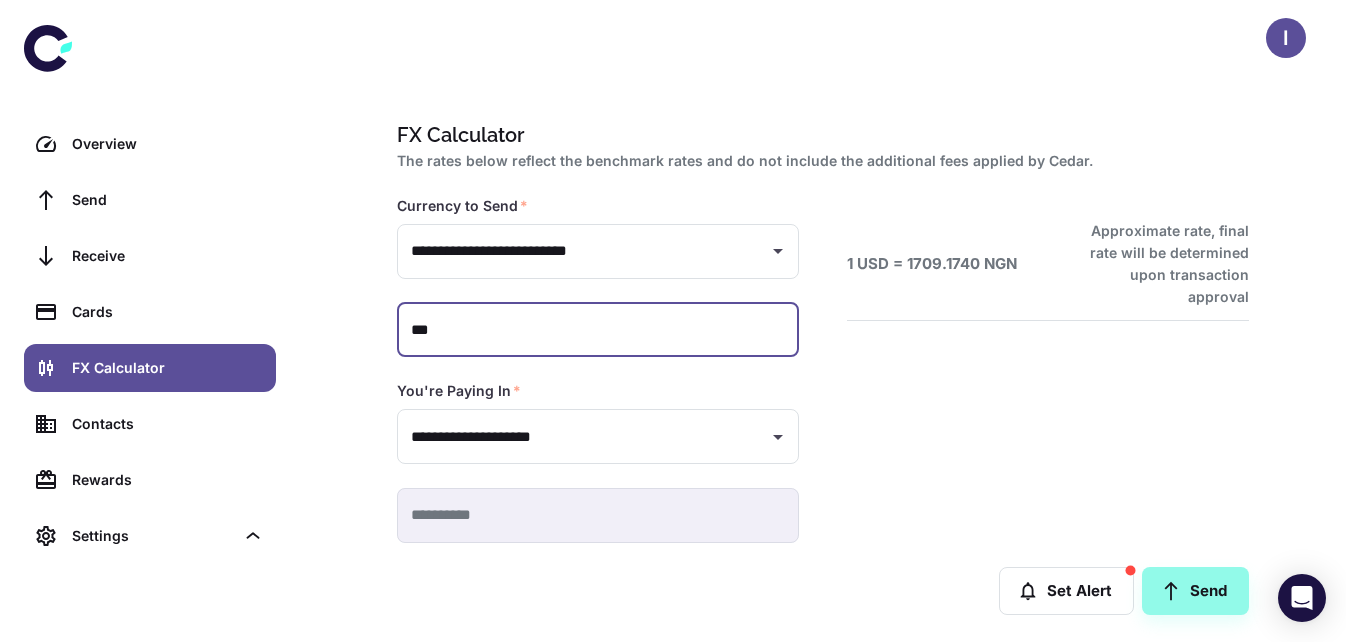 type on "**" 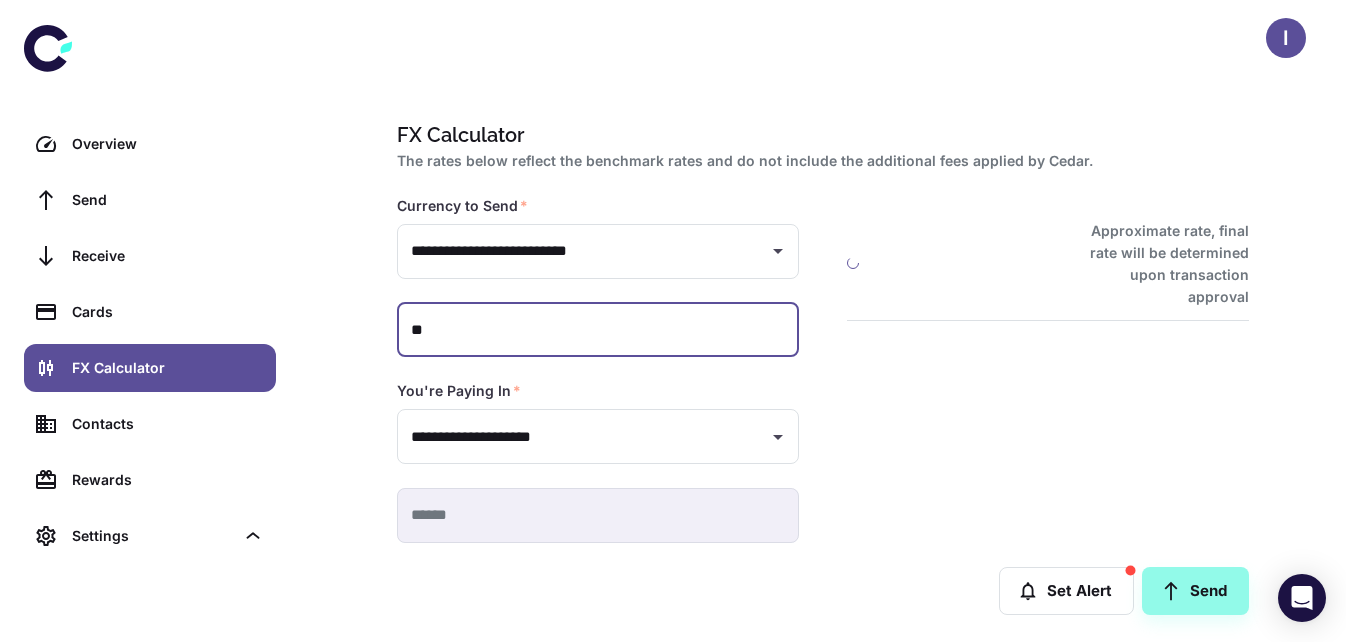 type on "**********" 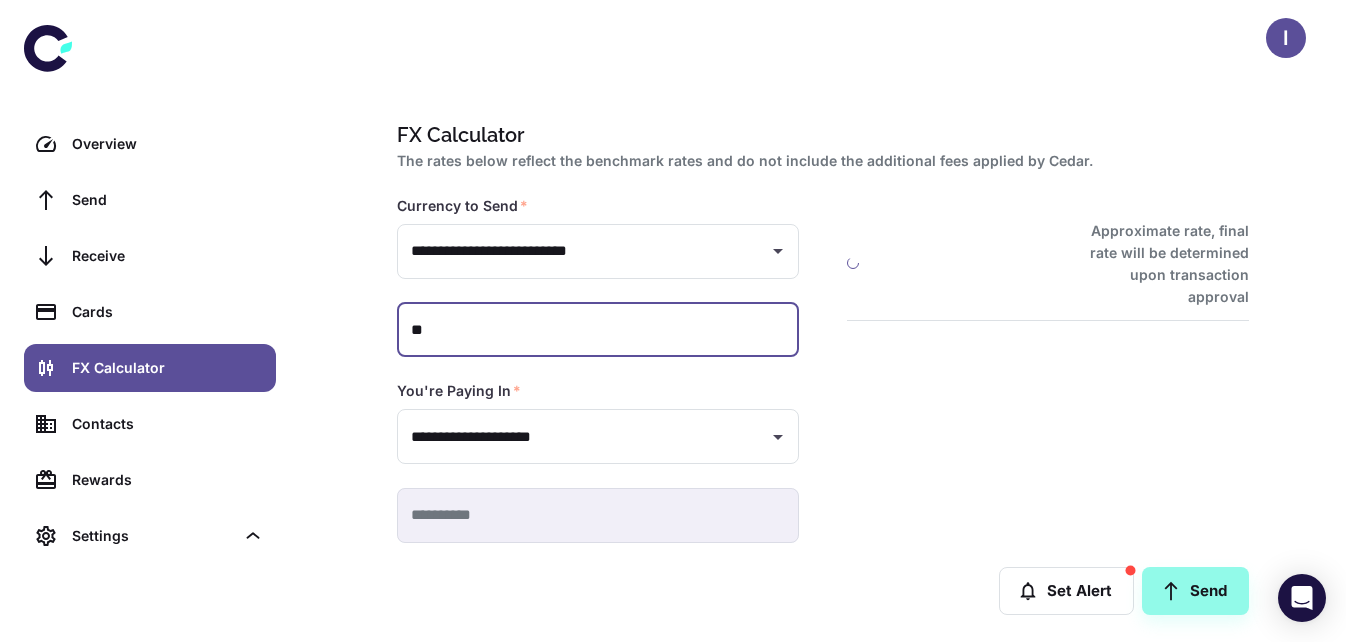 type on "*" 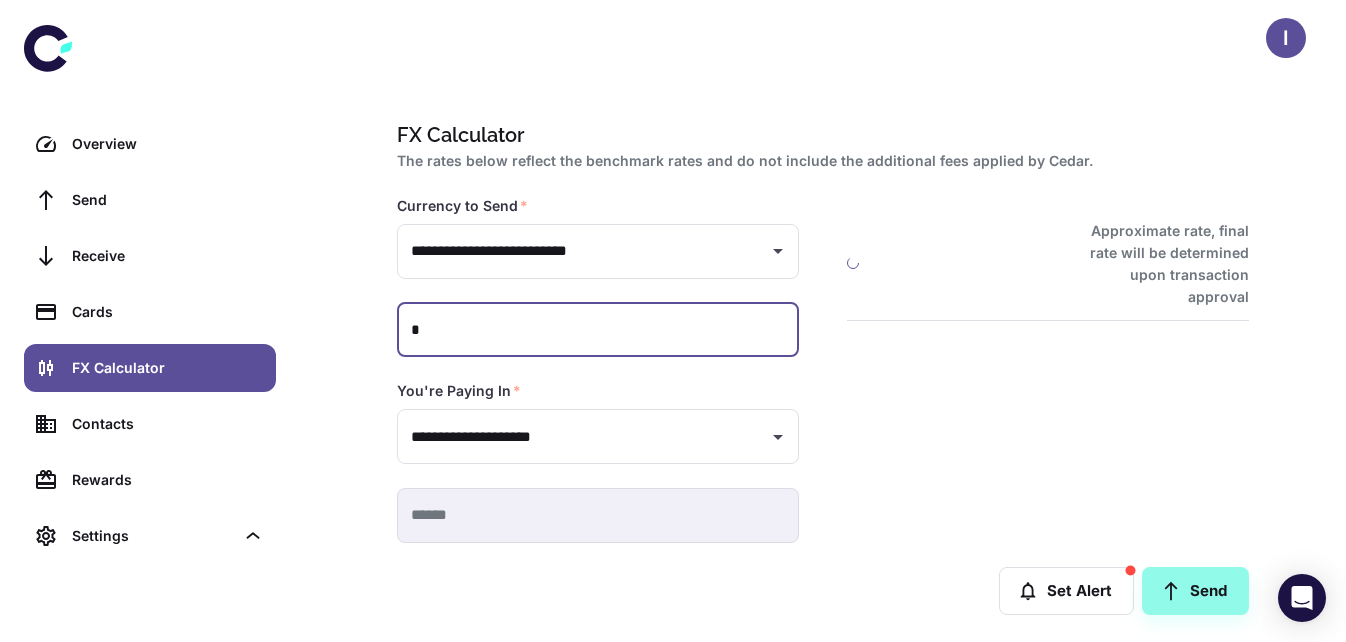type on "*********" 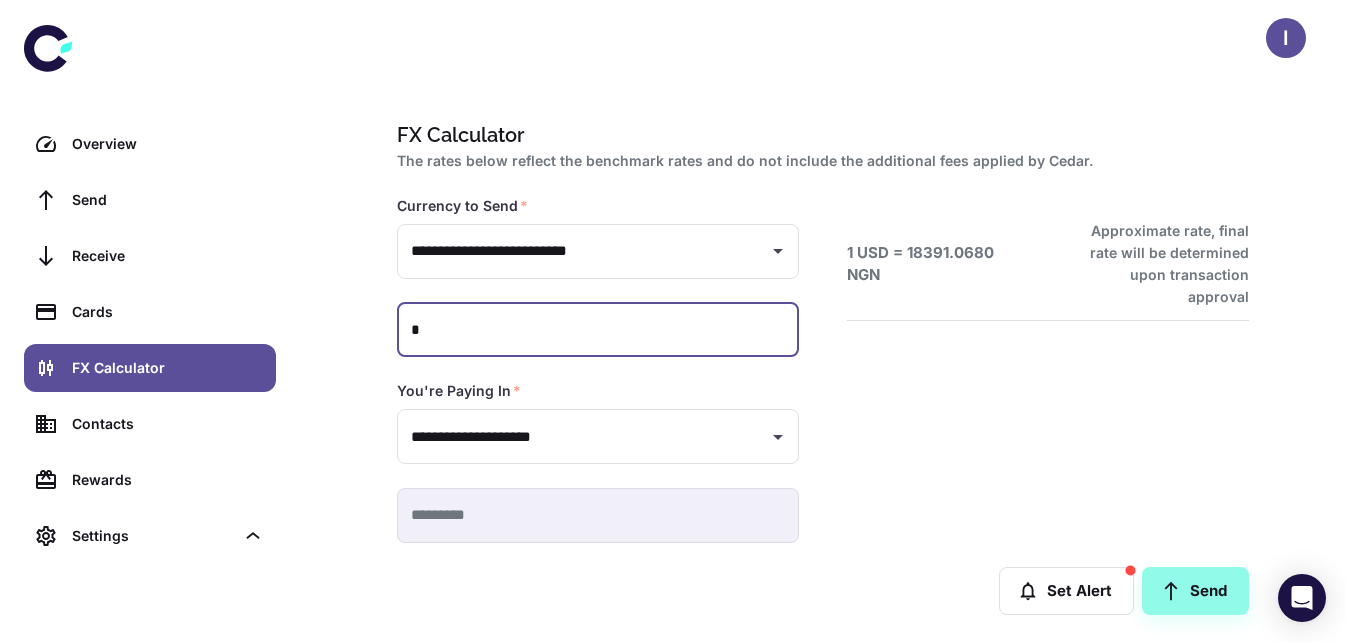 type on "**" 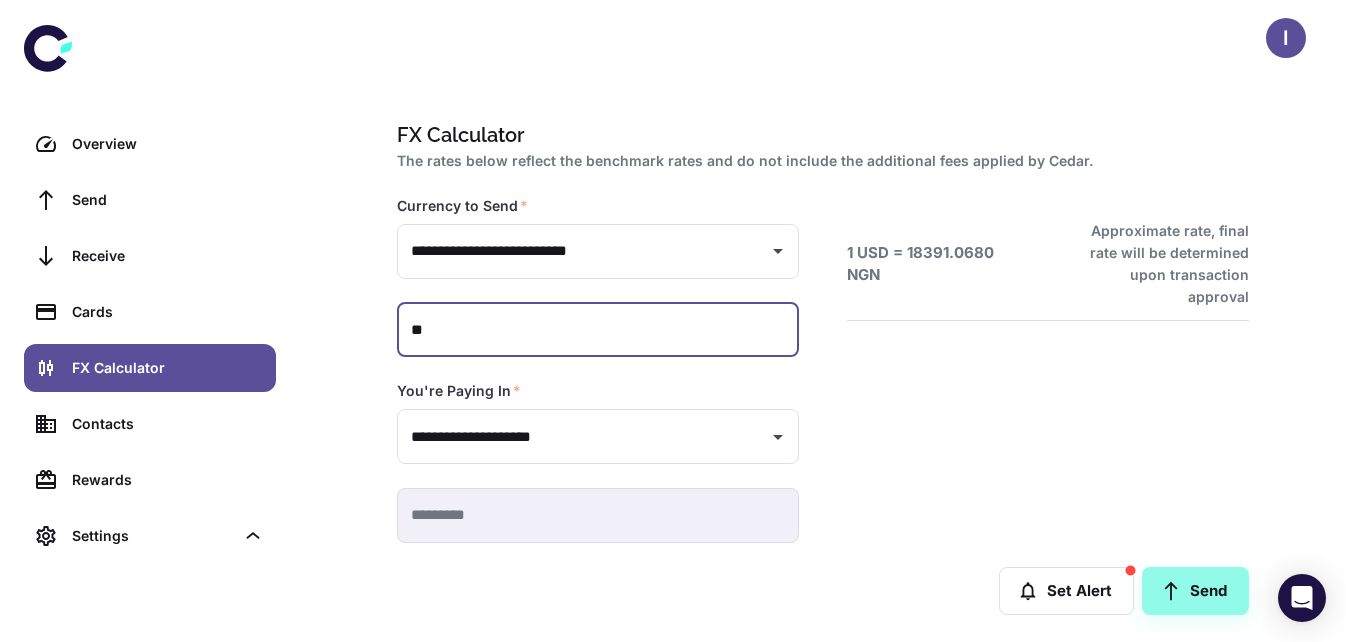 type on "**********" 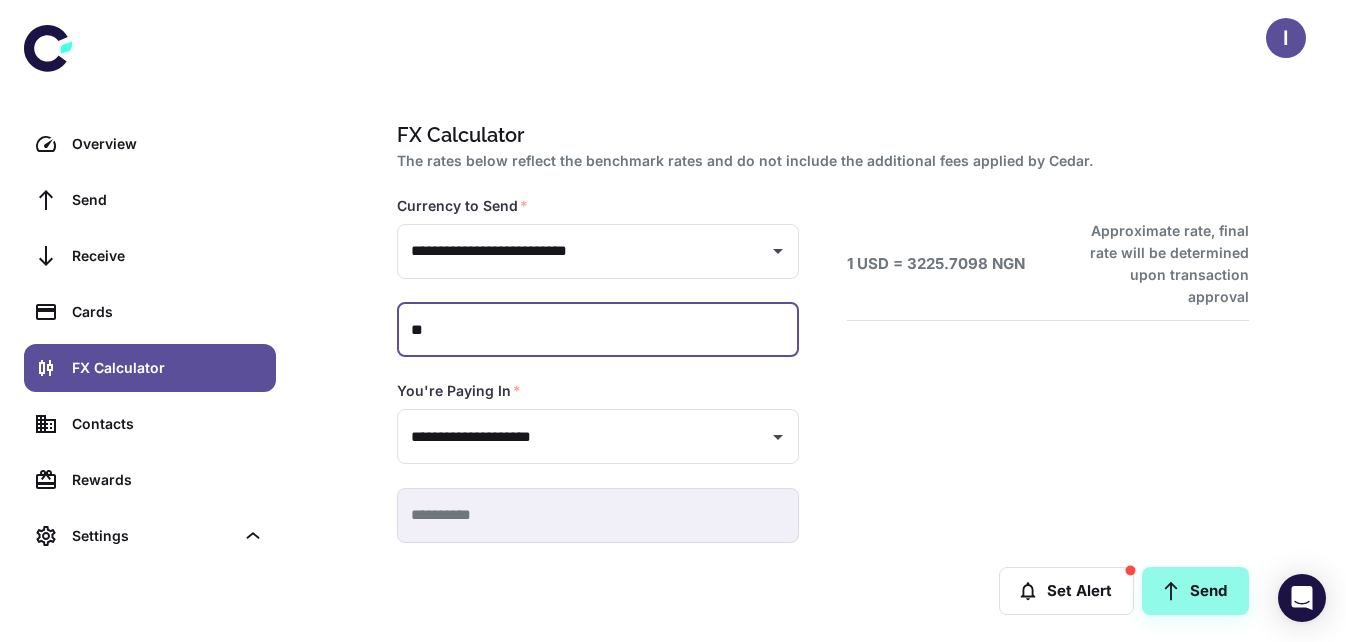 type on "***" 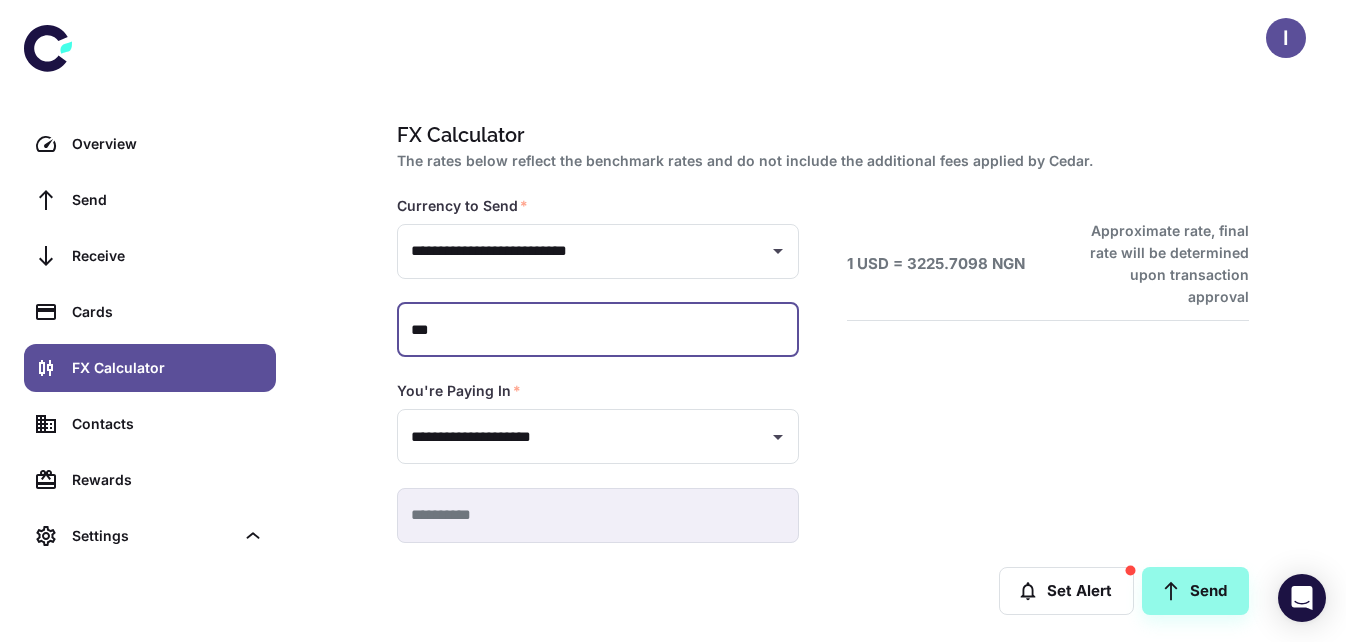 type on "**********" 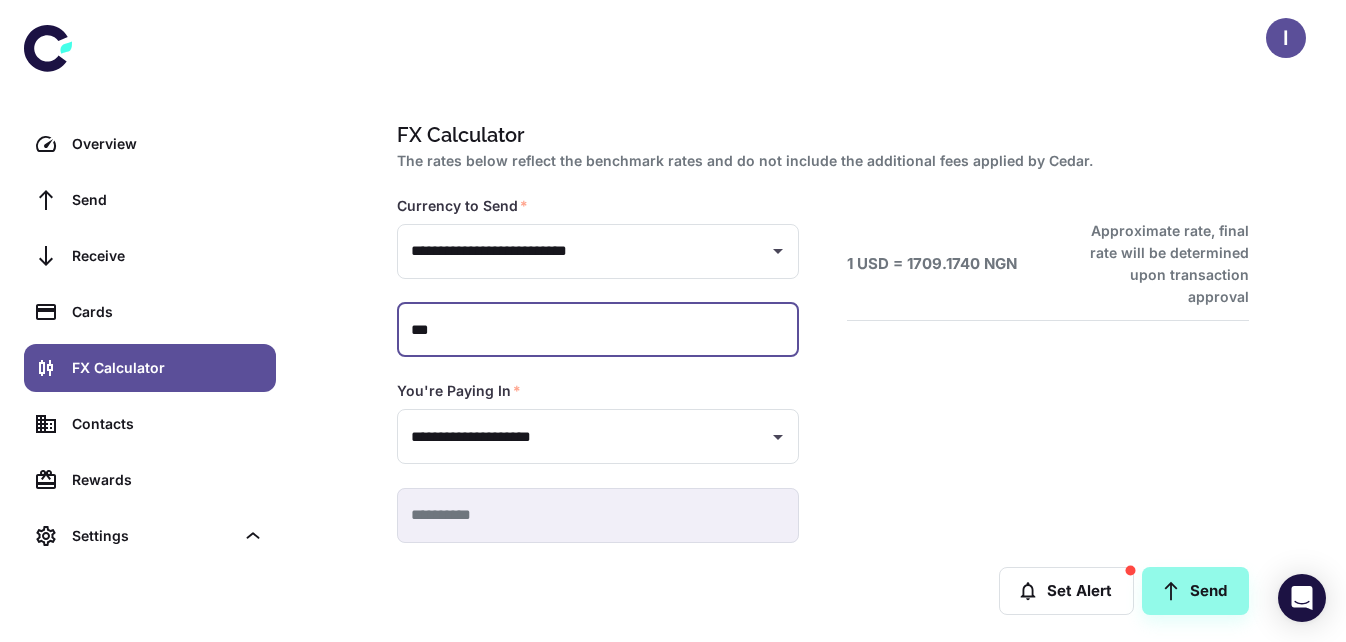type on "*****" 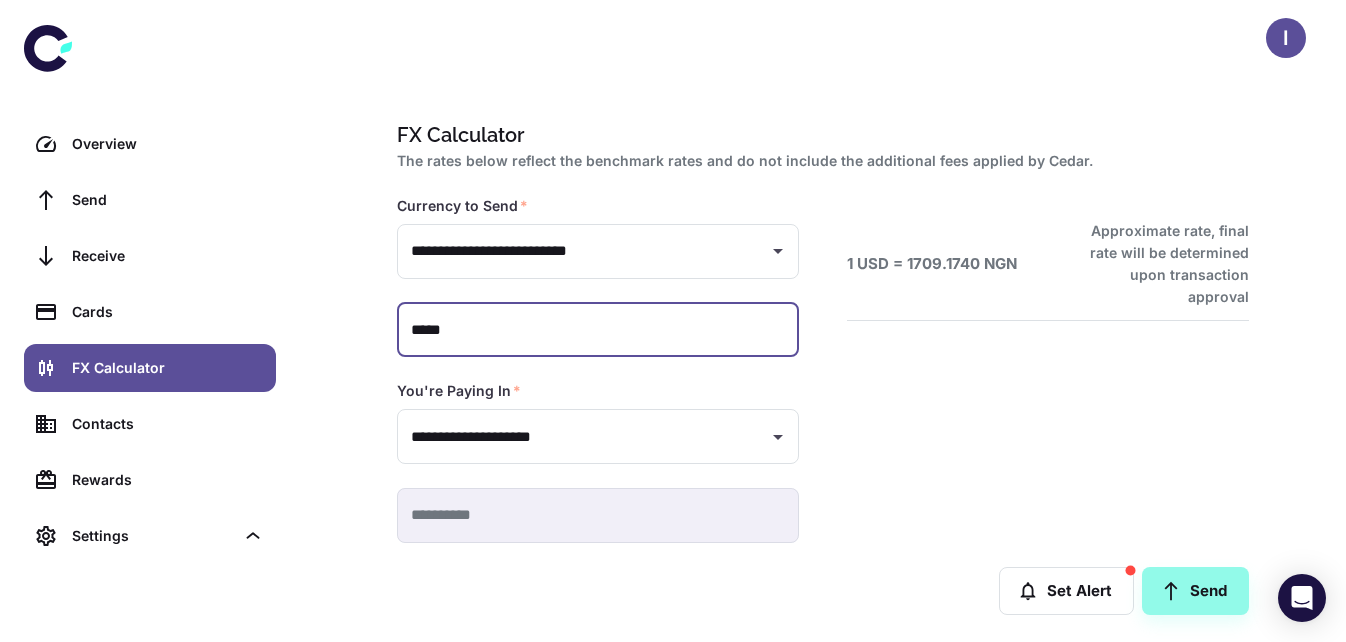 type on "**********" 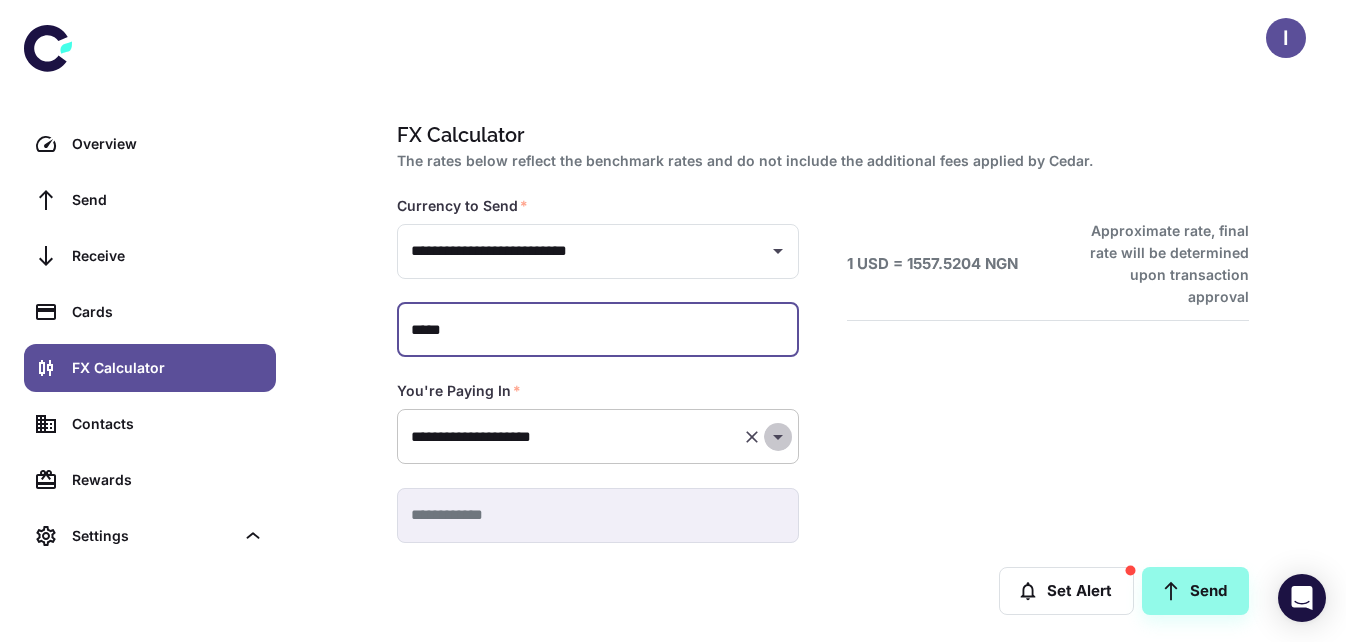 click 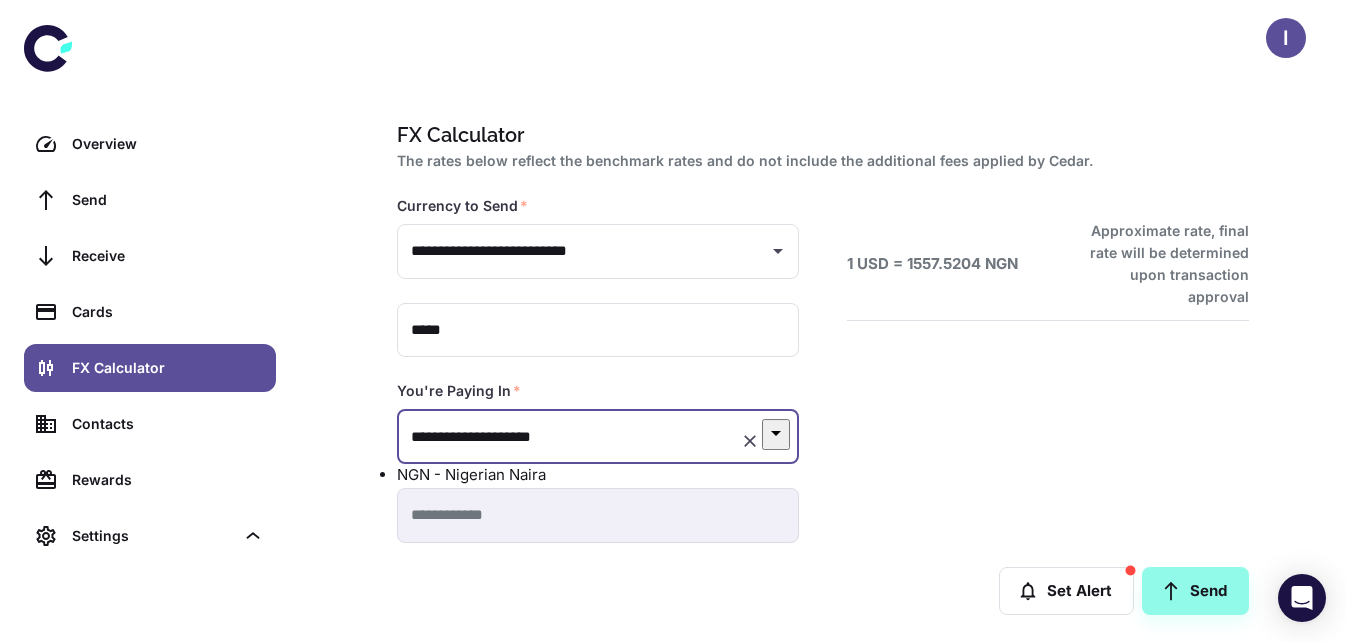 click on "**********" at bounding box center [570, 436] 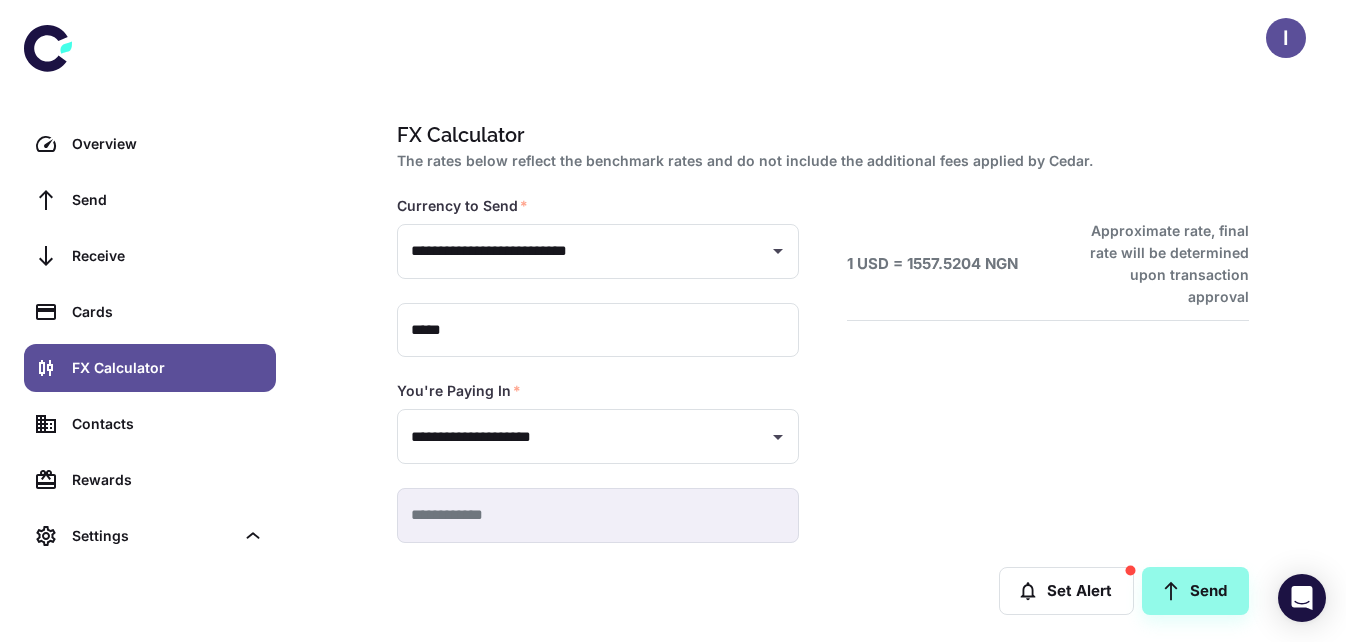 click at bounding box center [150, 60] 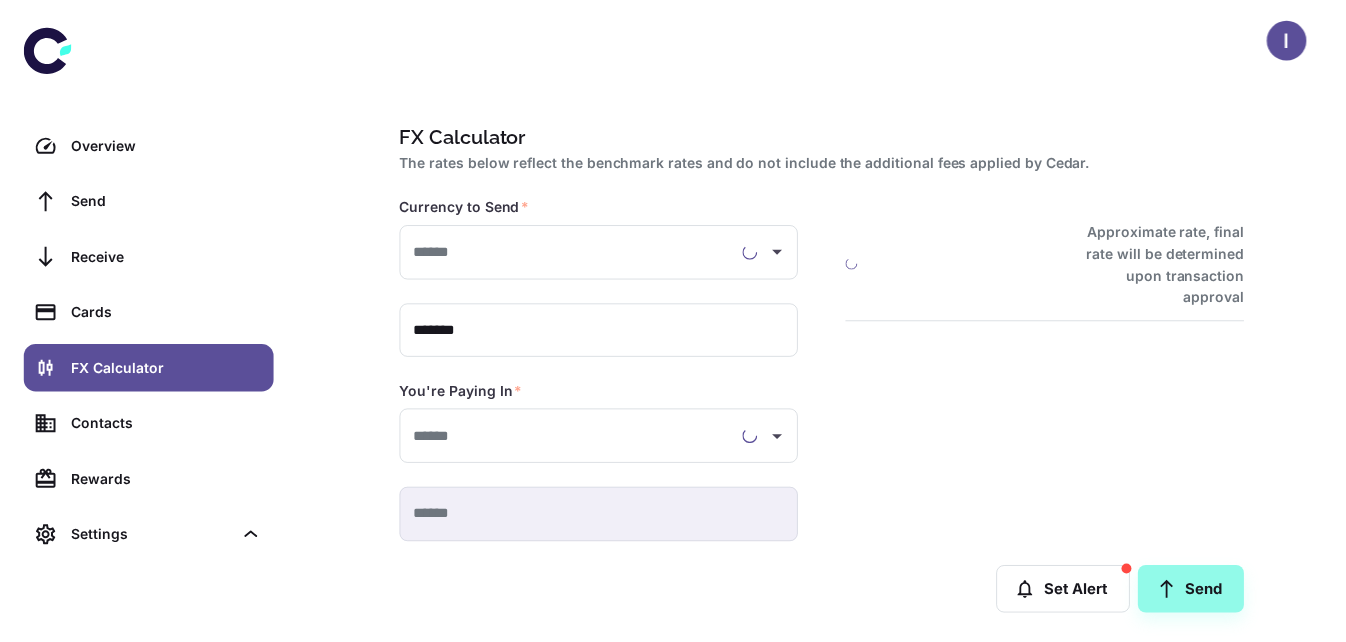 scroll, scrollTop: 0, scrollLeft: 0, axis: both 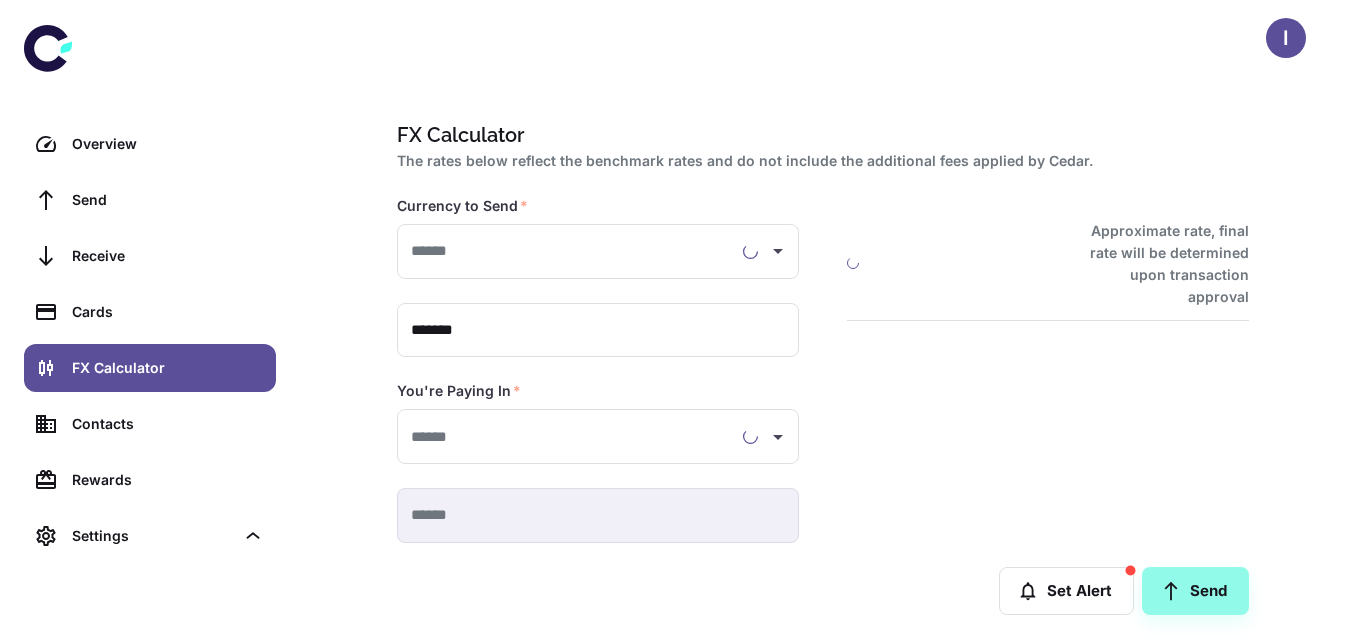type on "**********" 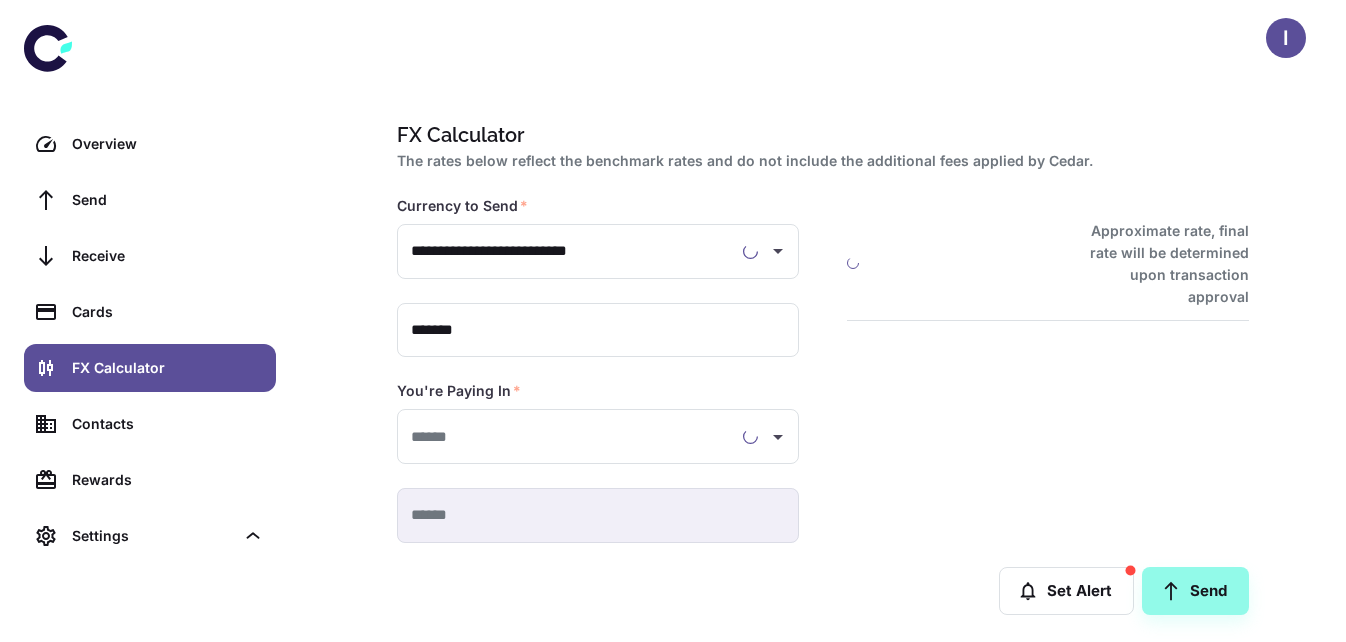type on "**********" 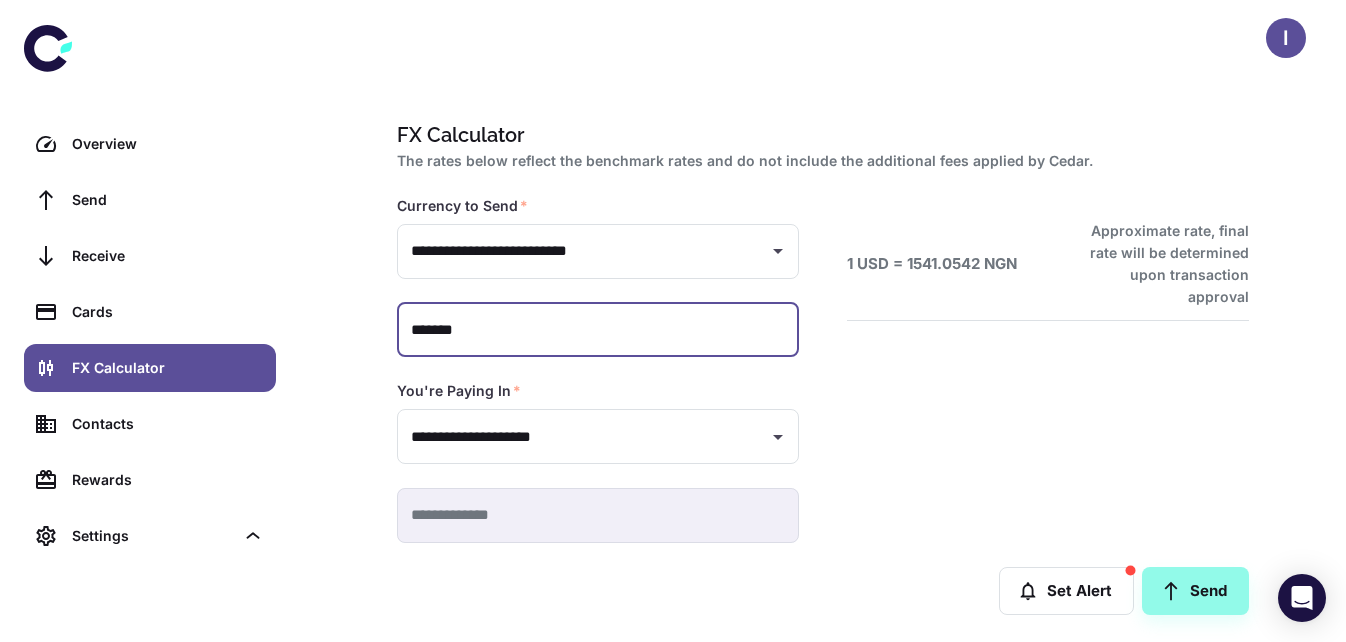 click on "*******" at bounding box center [598, 330] 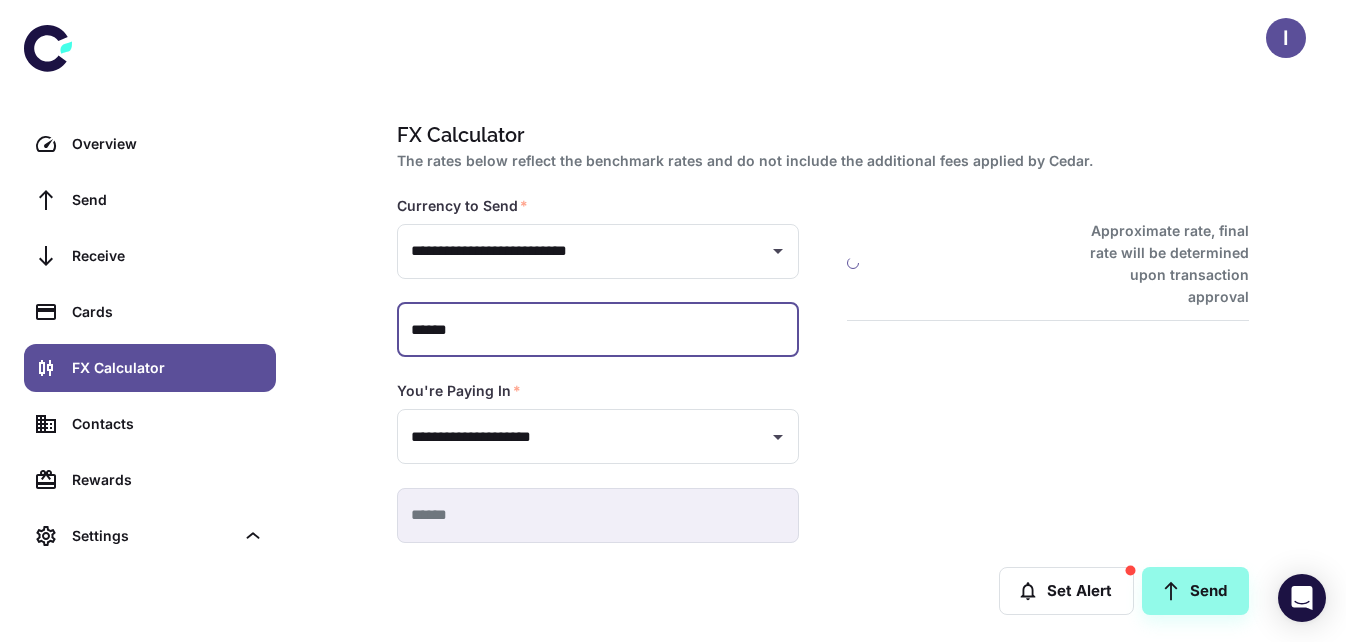 type on "**********" 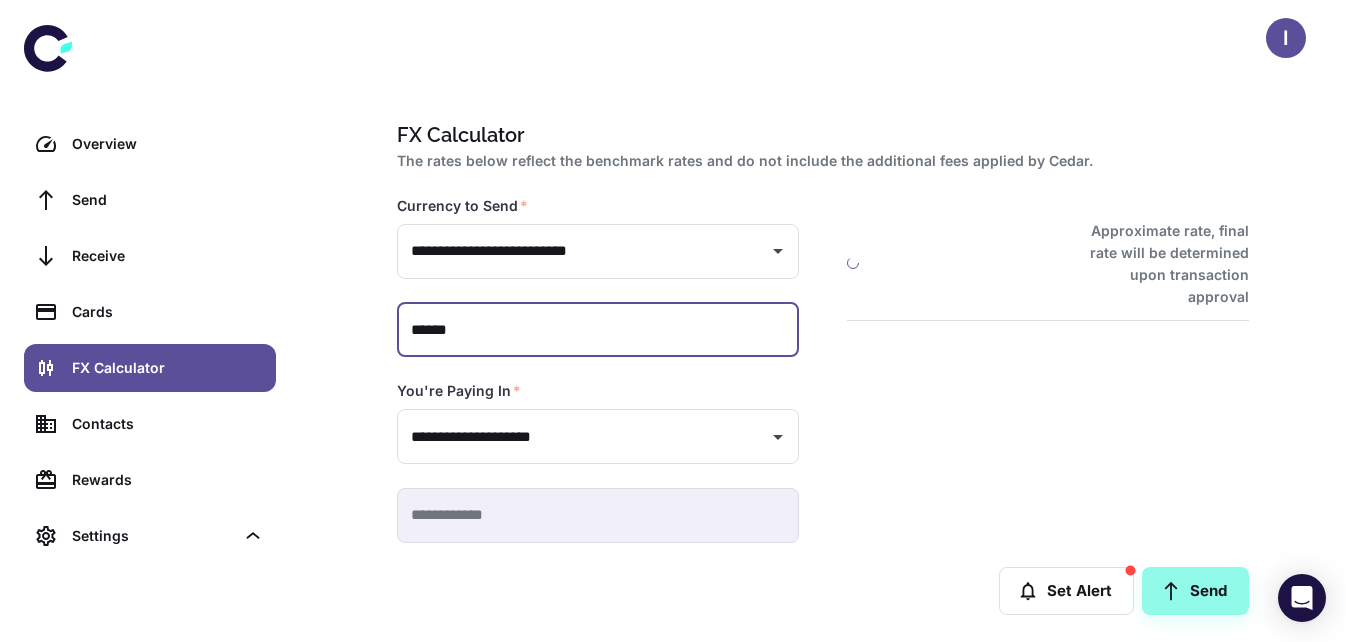 type on "*****" 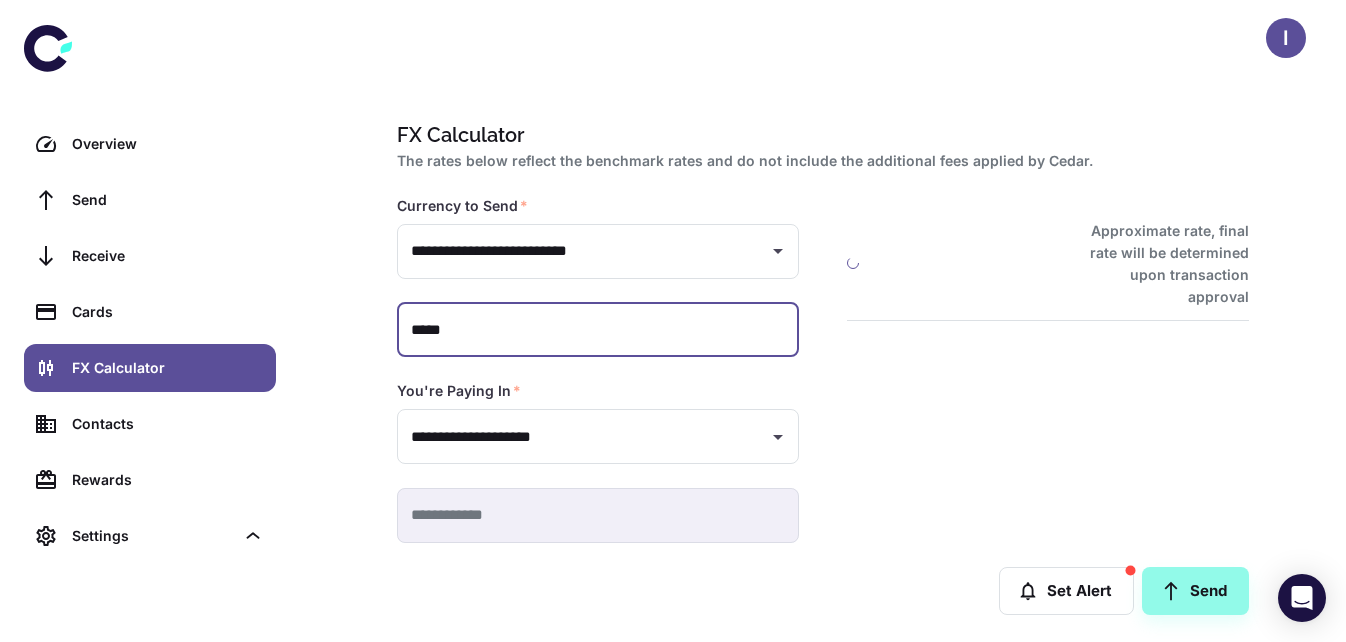 type 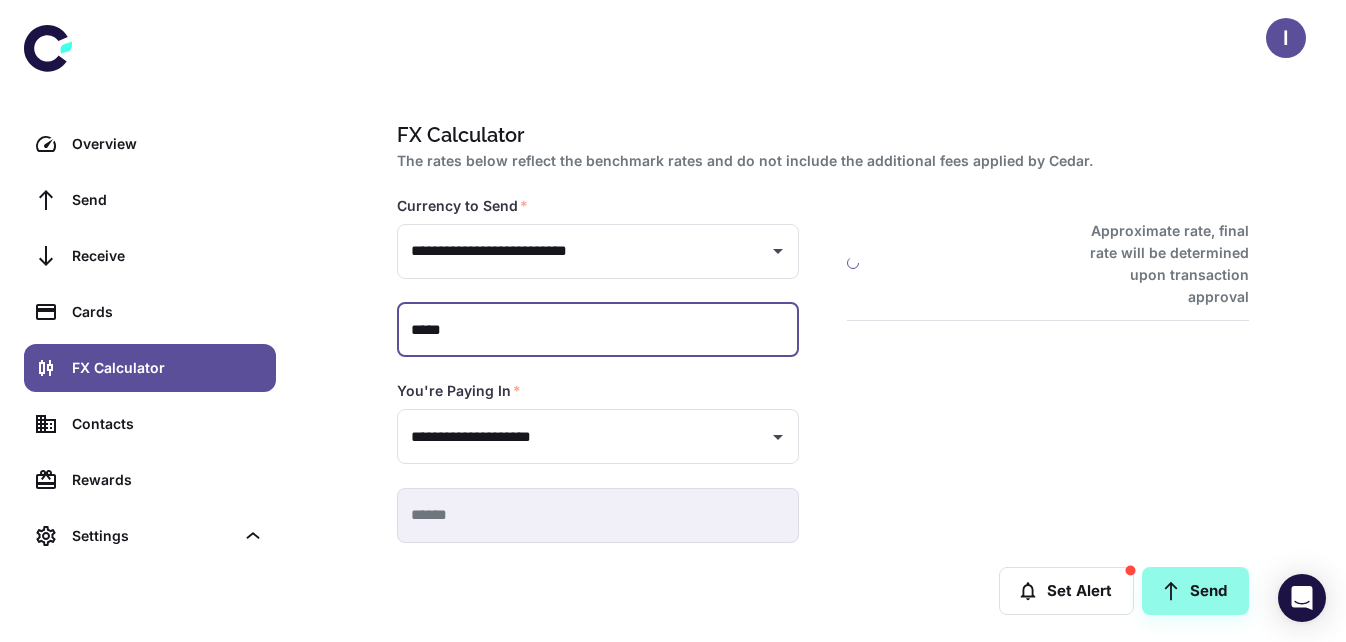type on "***" 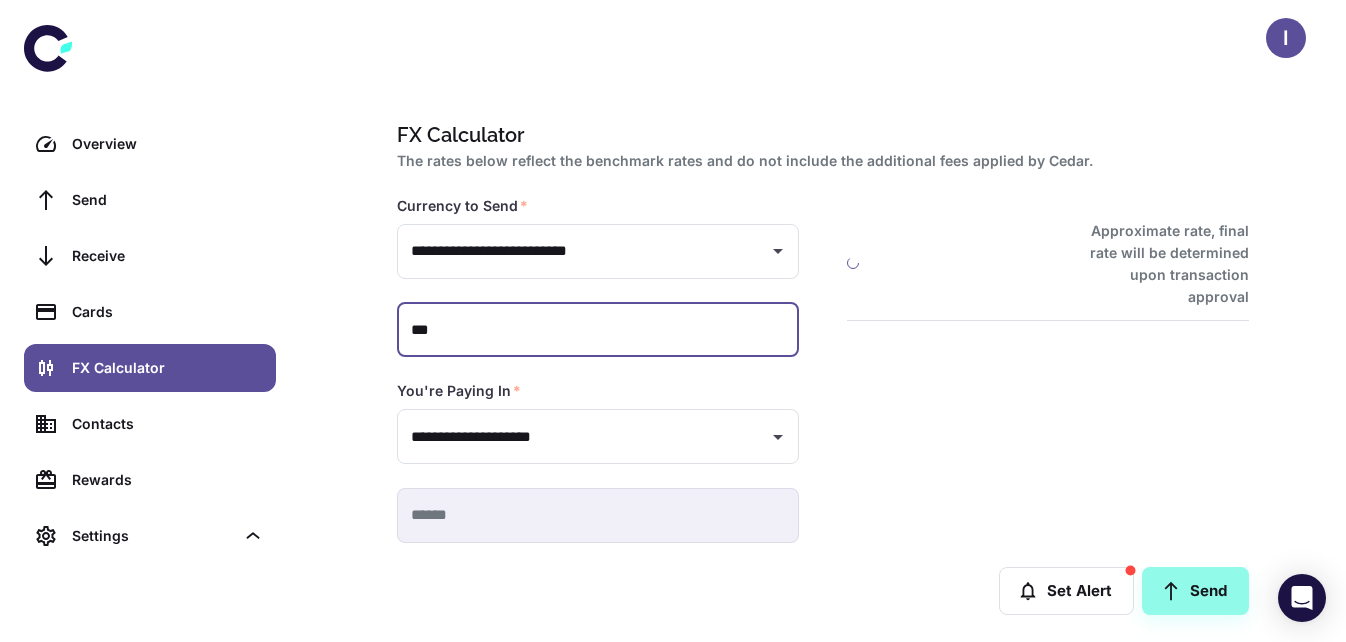 type on "*******" 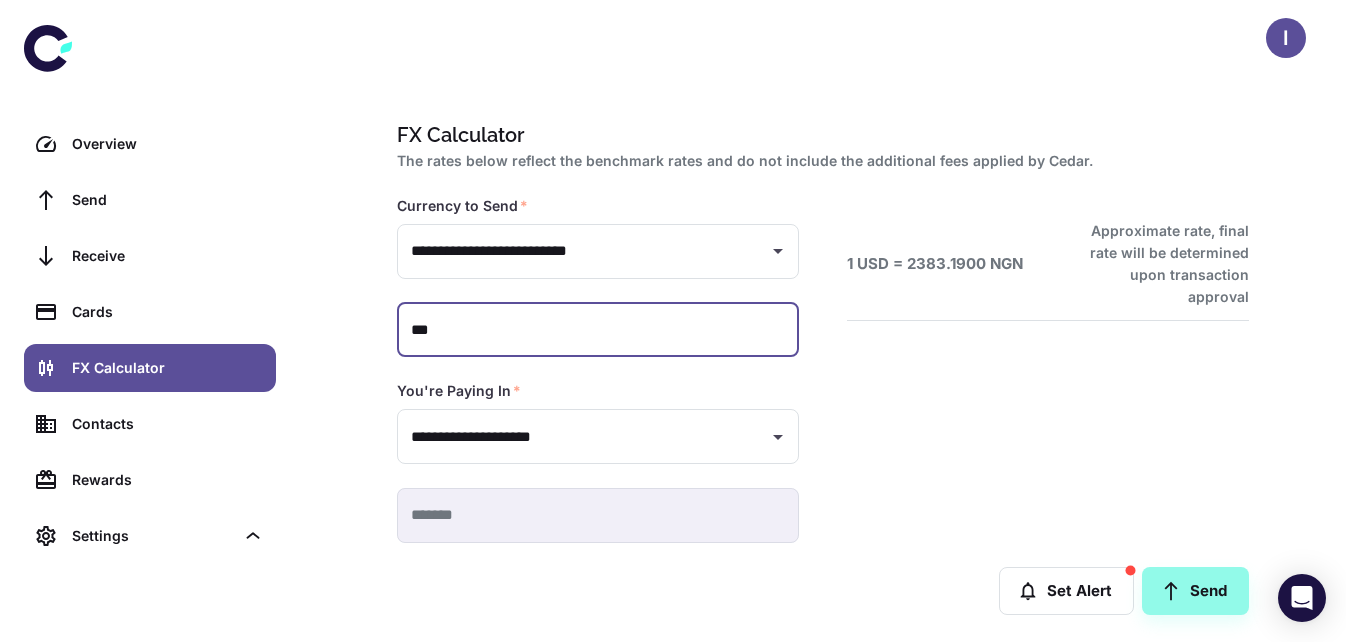 type on "**" 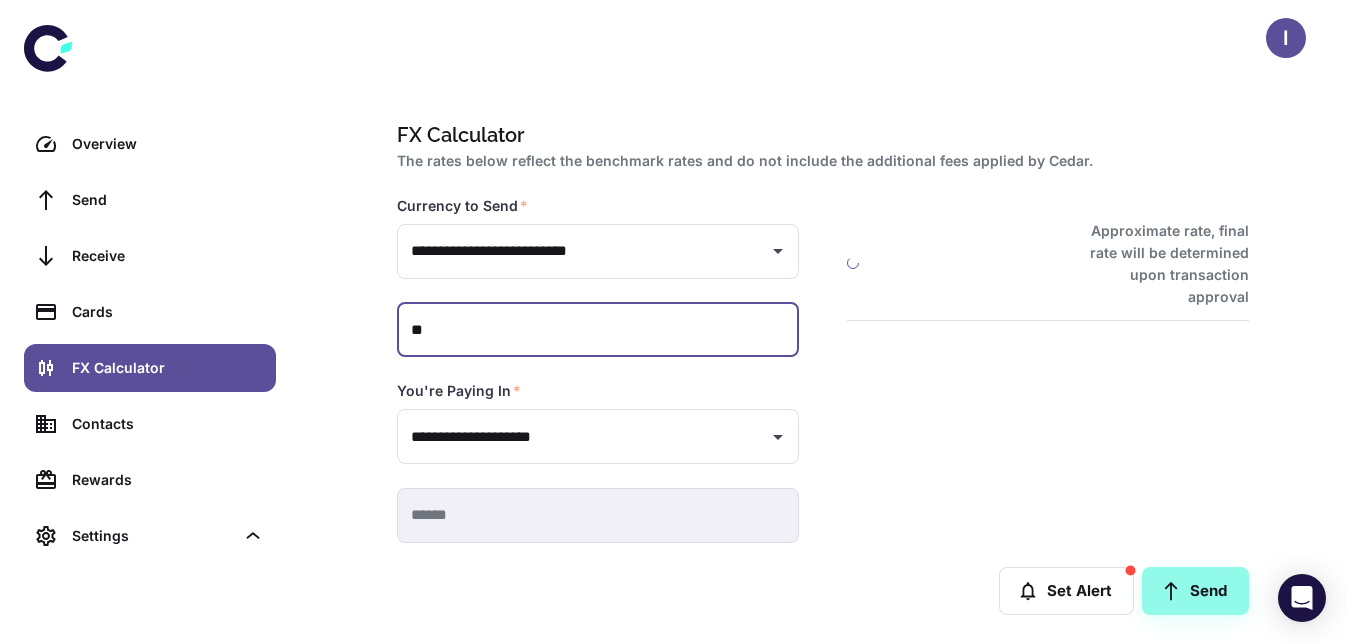 type on "*********" 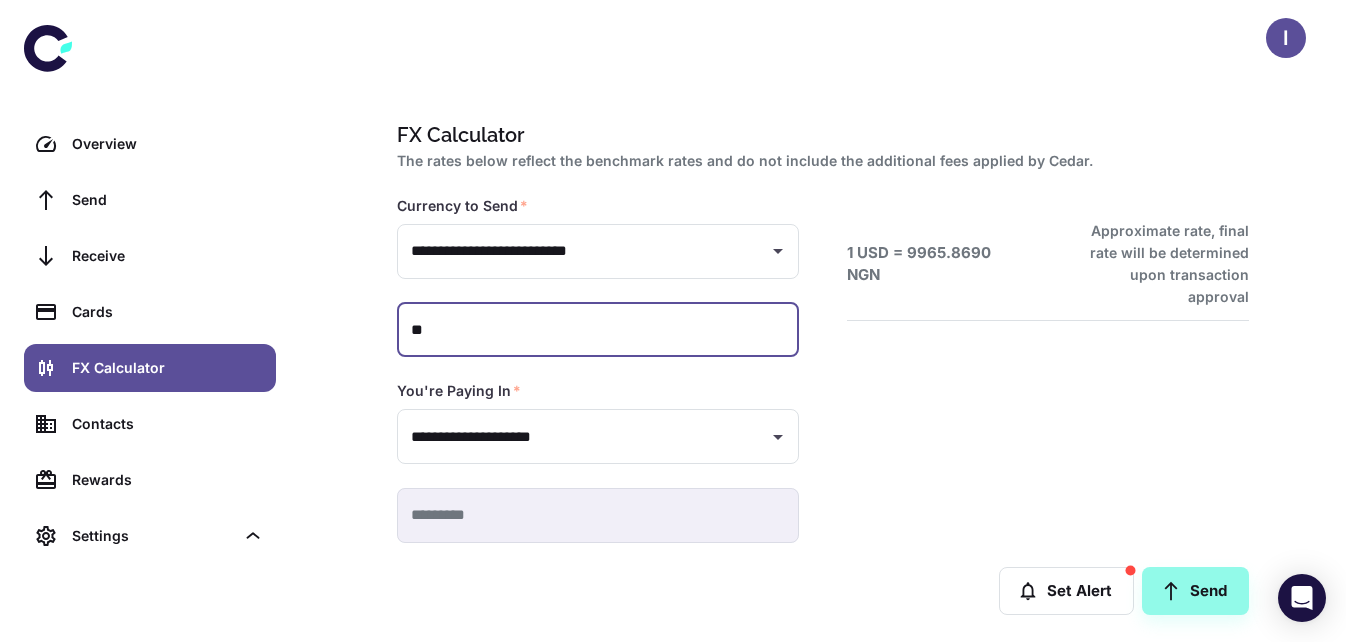 type on "***" 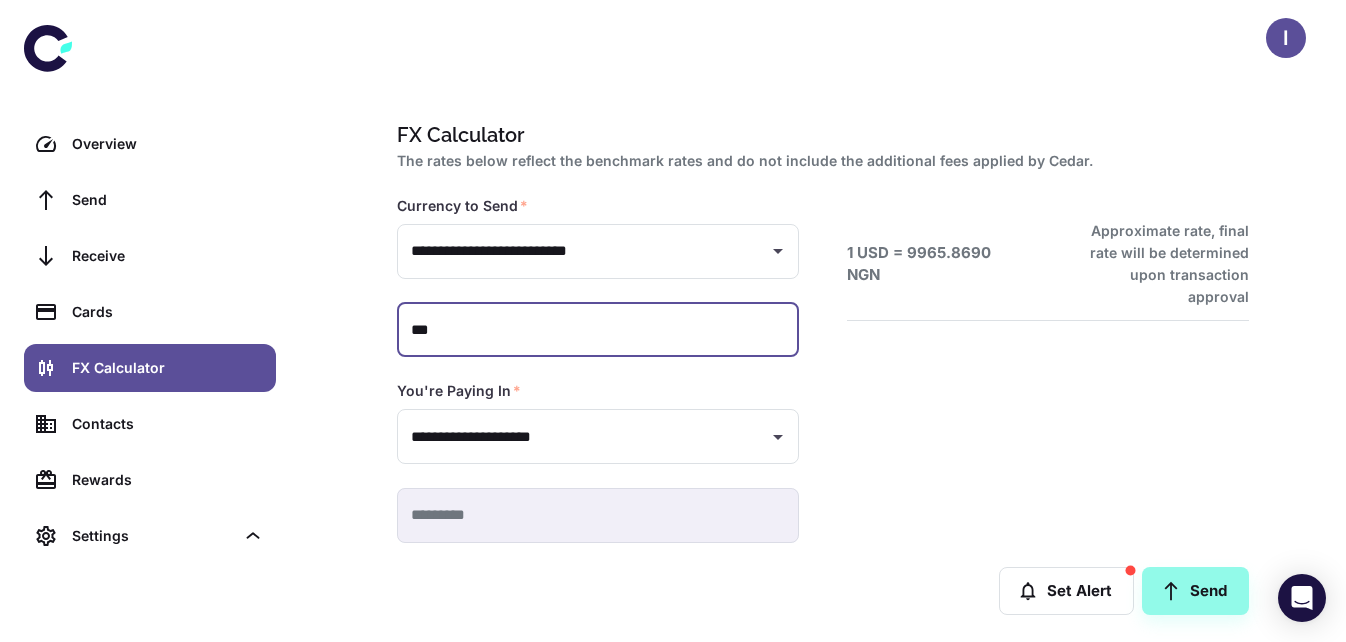 type on "*******" 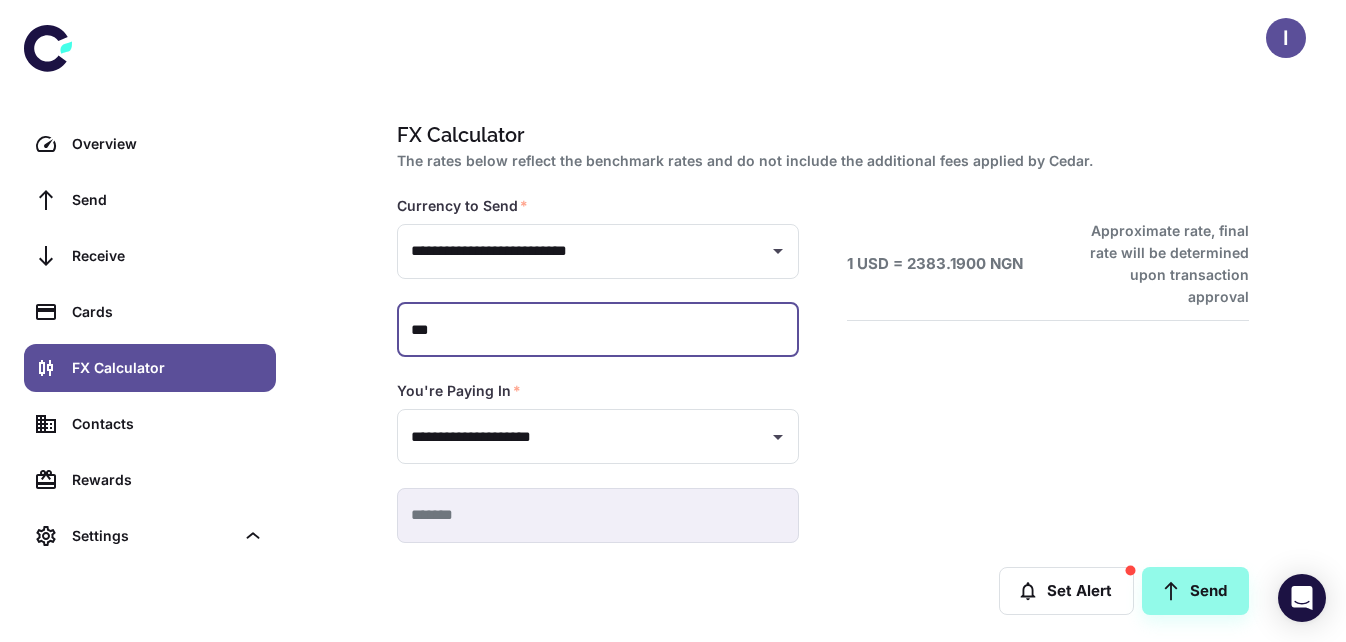 type on "*****" 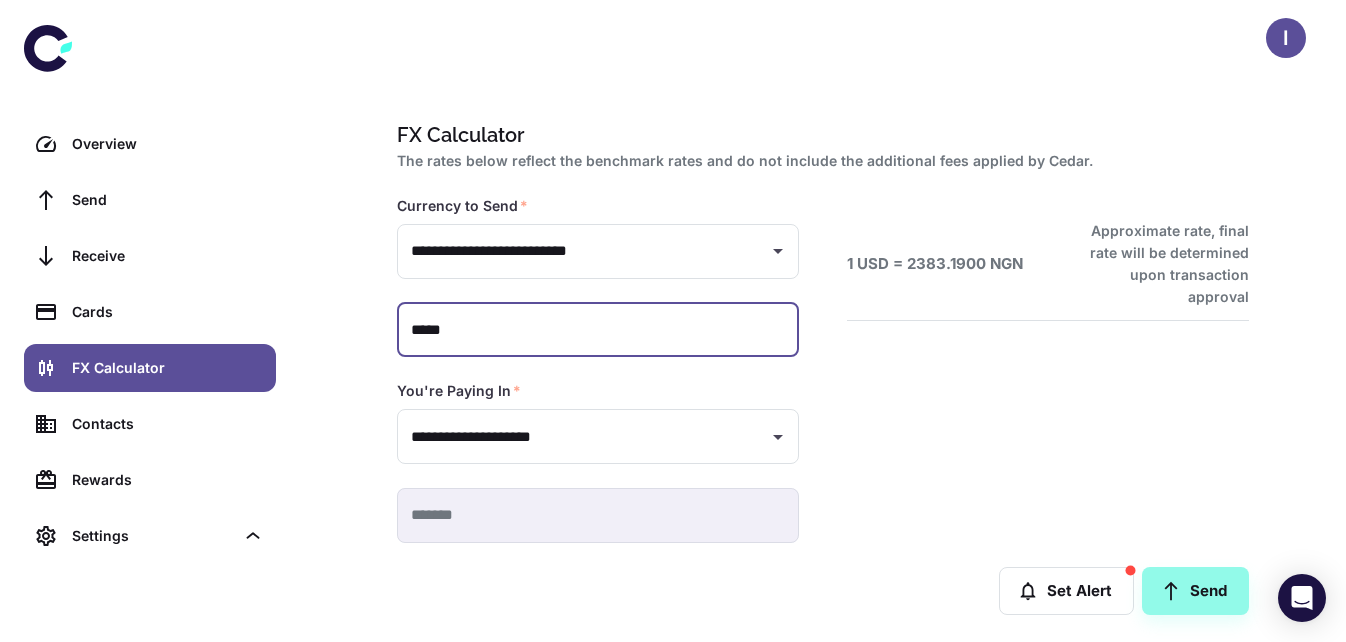 type on "**********" 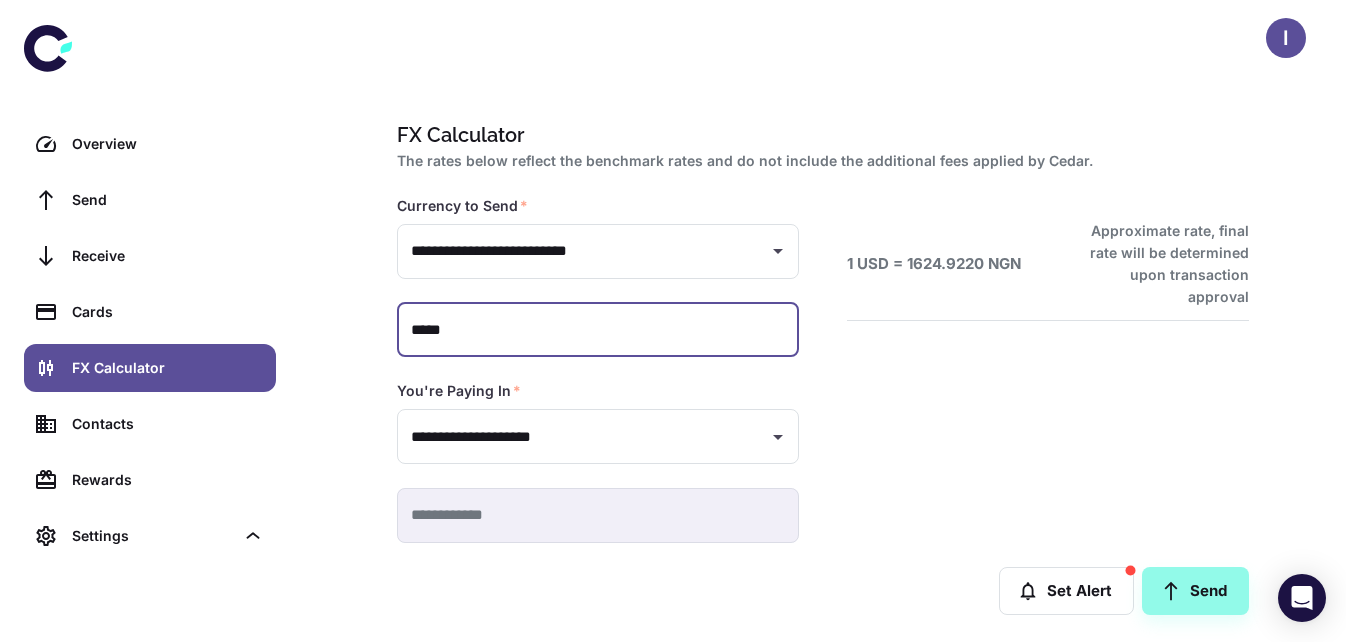 type on "******" 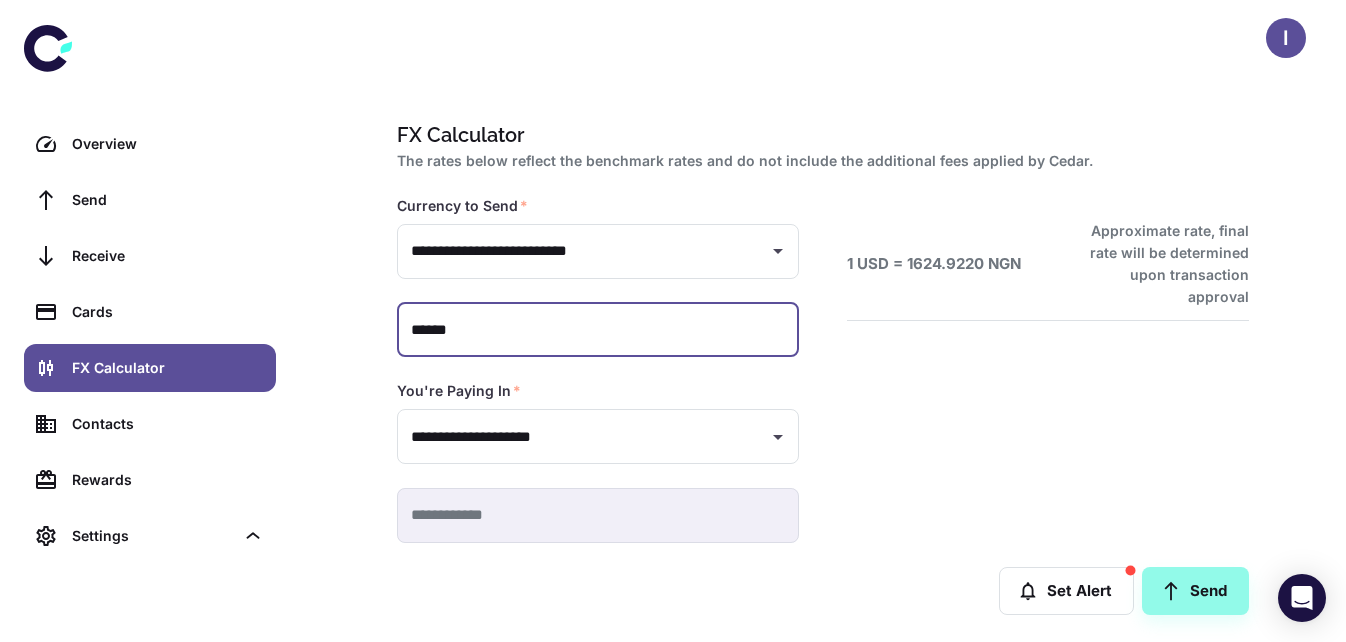 type on "**********" 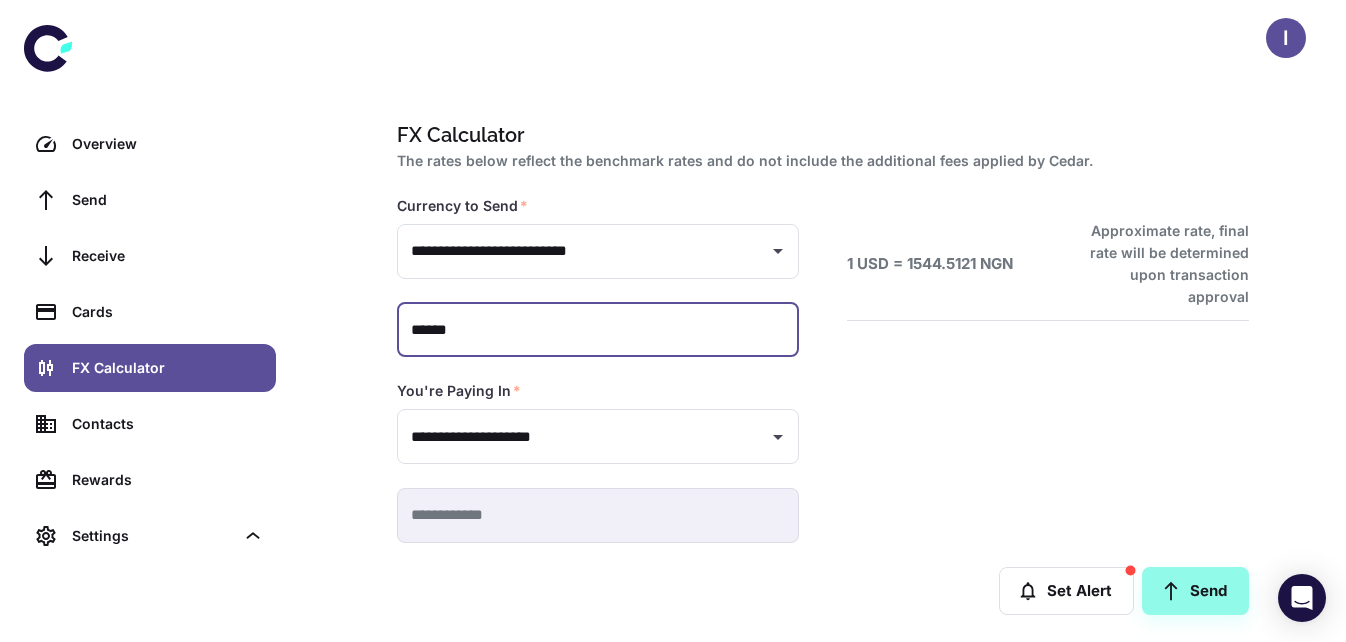type on "*****" 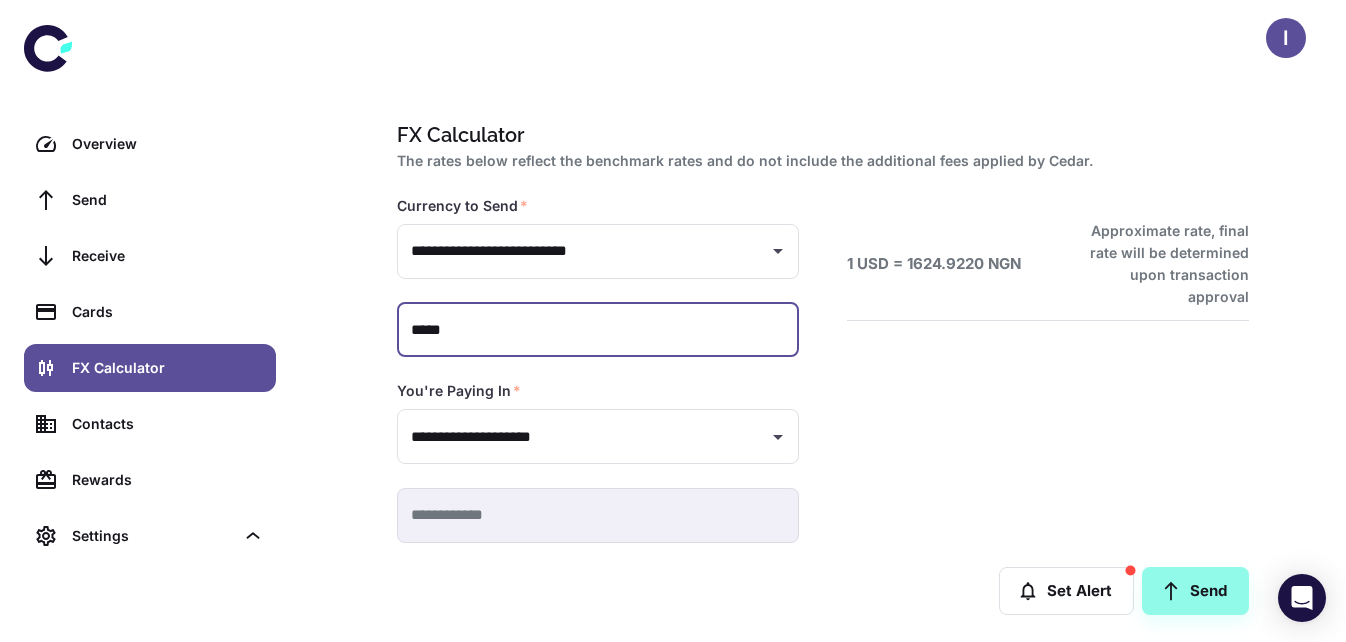 type on "**********" 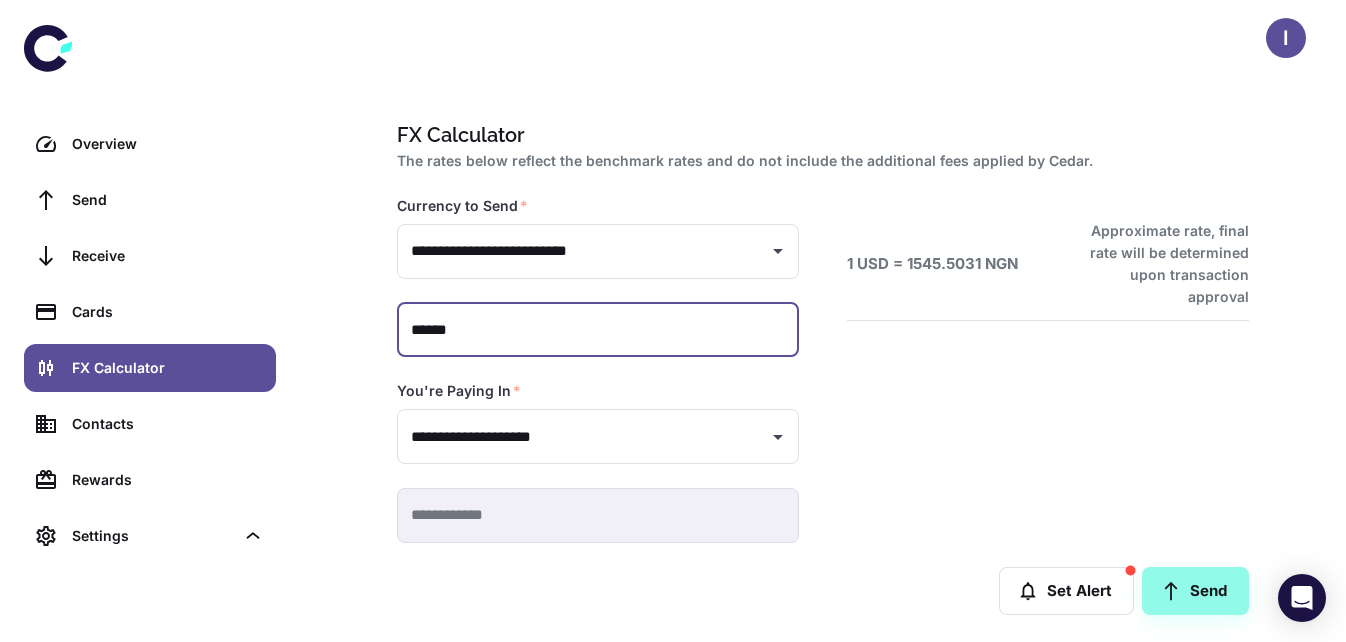 type on "**********" 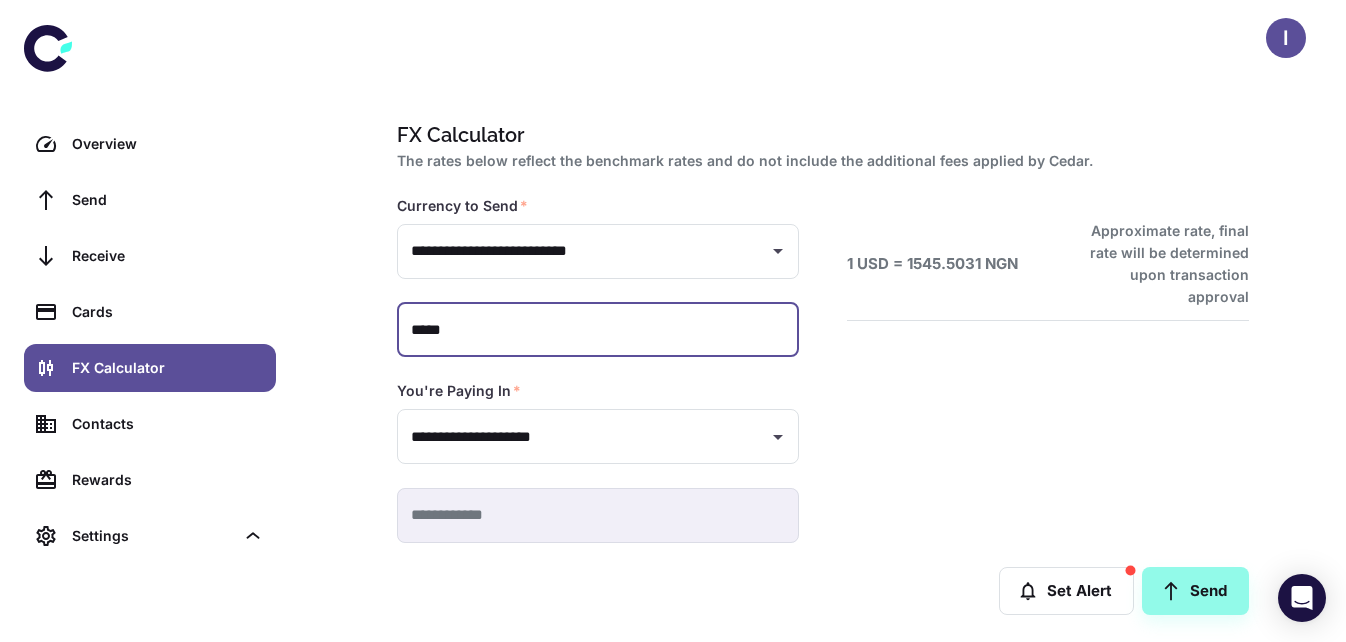 type on "**********" 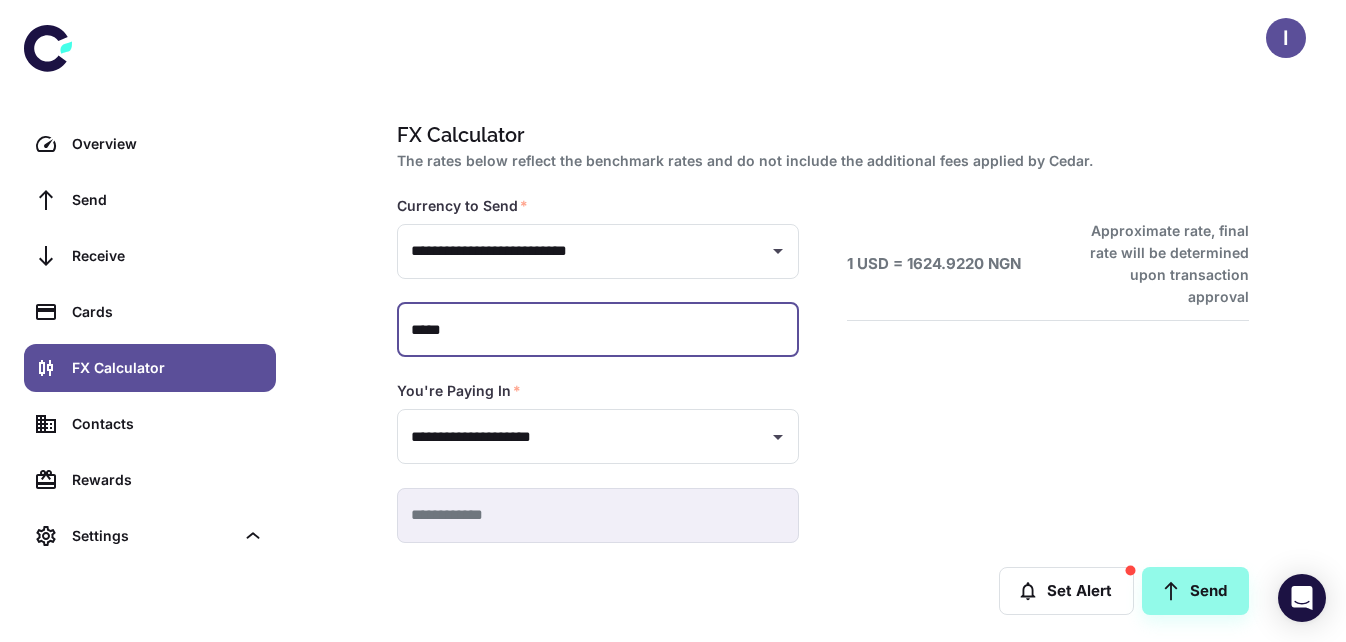type on "******" 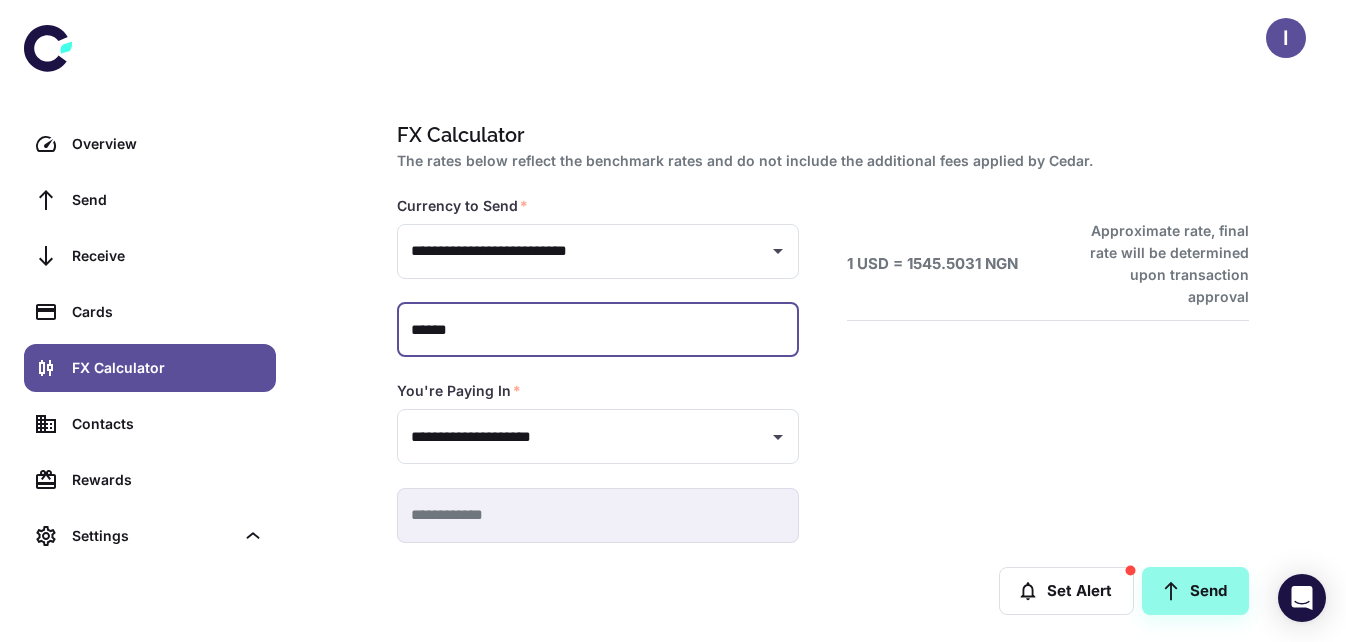 type on "**********" 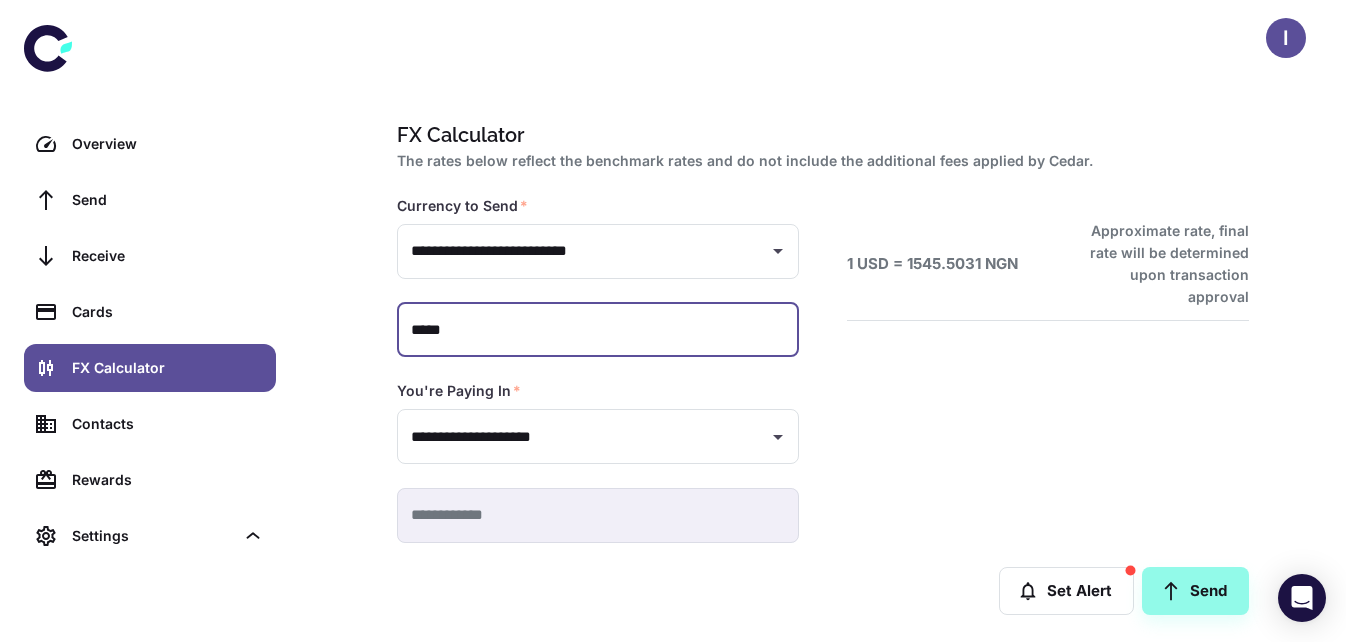 type on "**********" 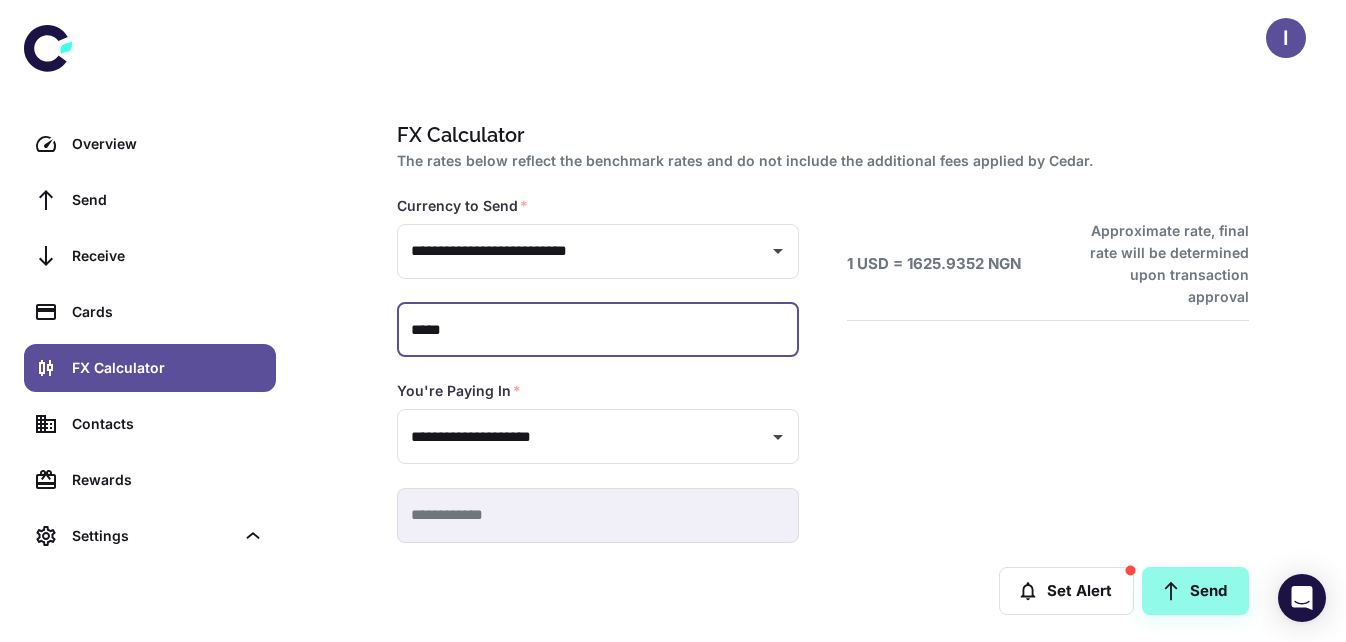 type on "***" 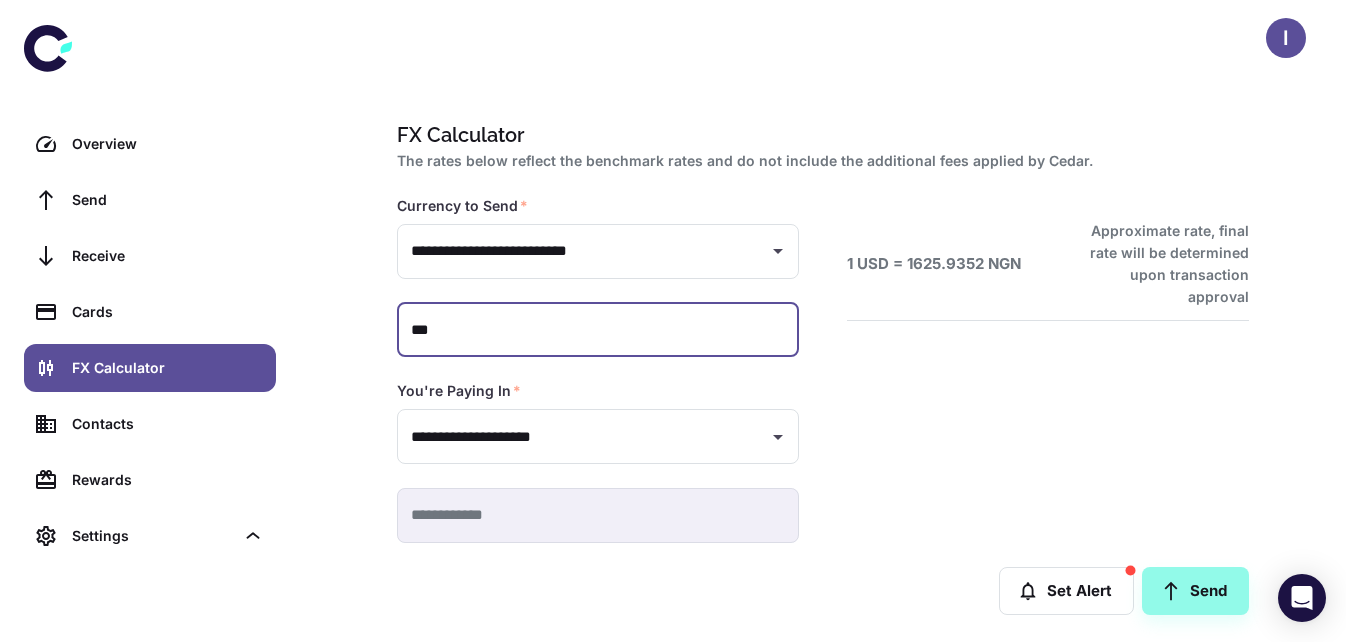 type on "*******" 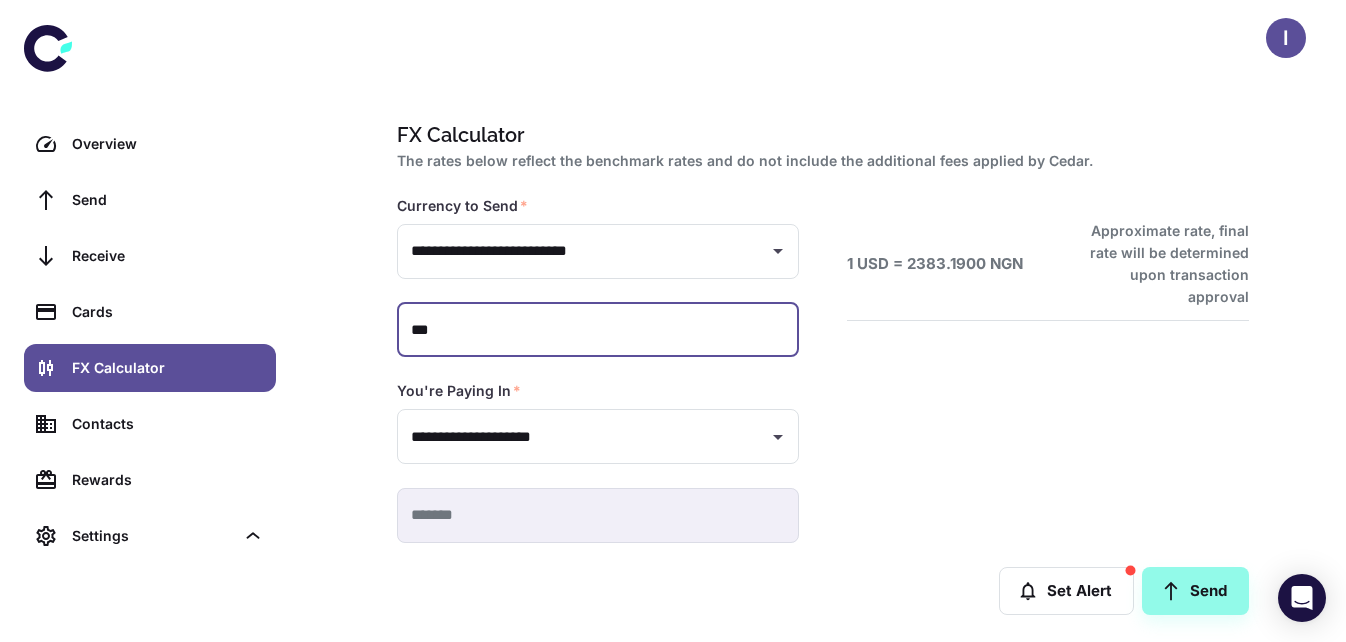 type on "**" 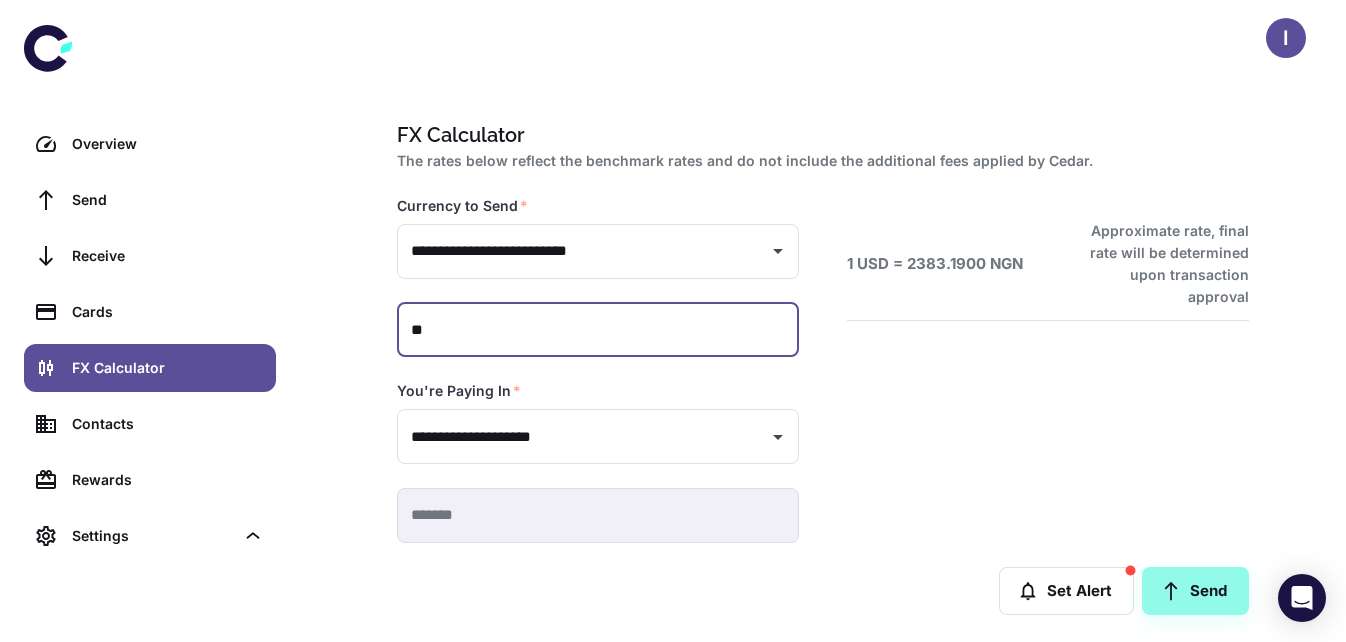 type on "*********" 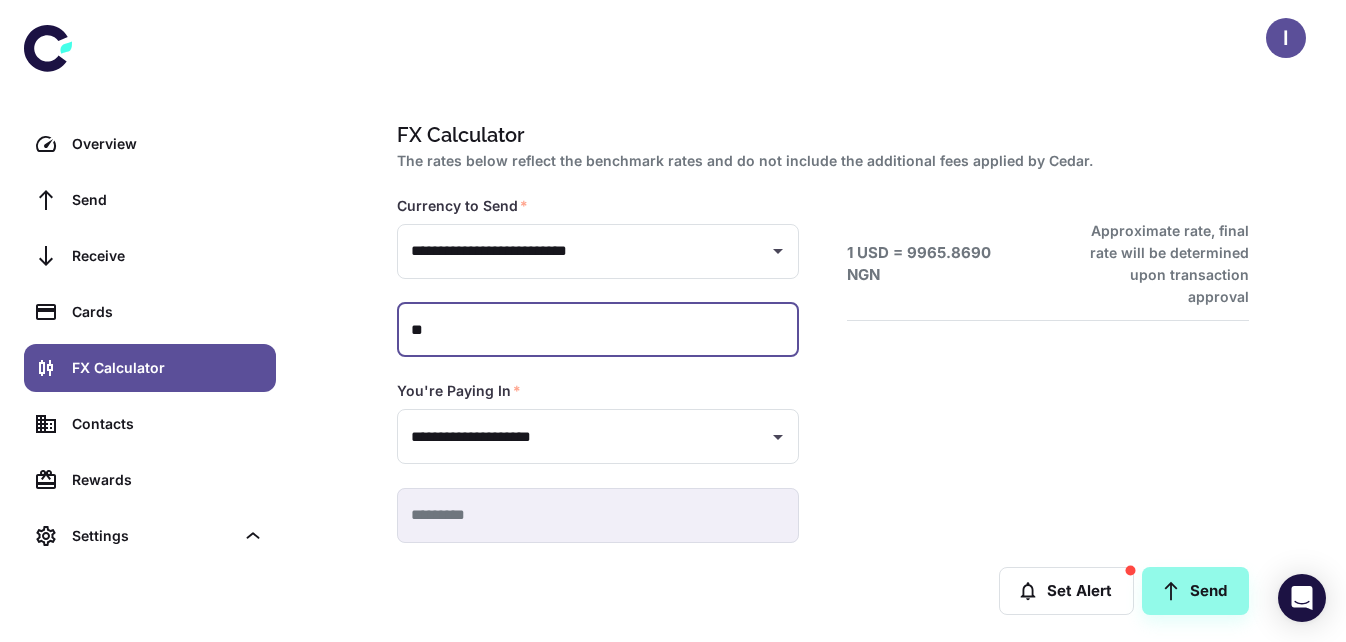 type on "*" 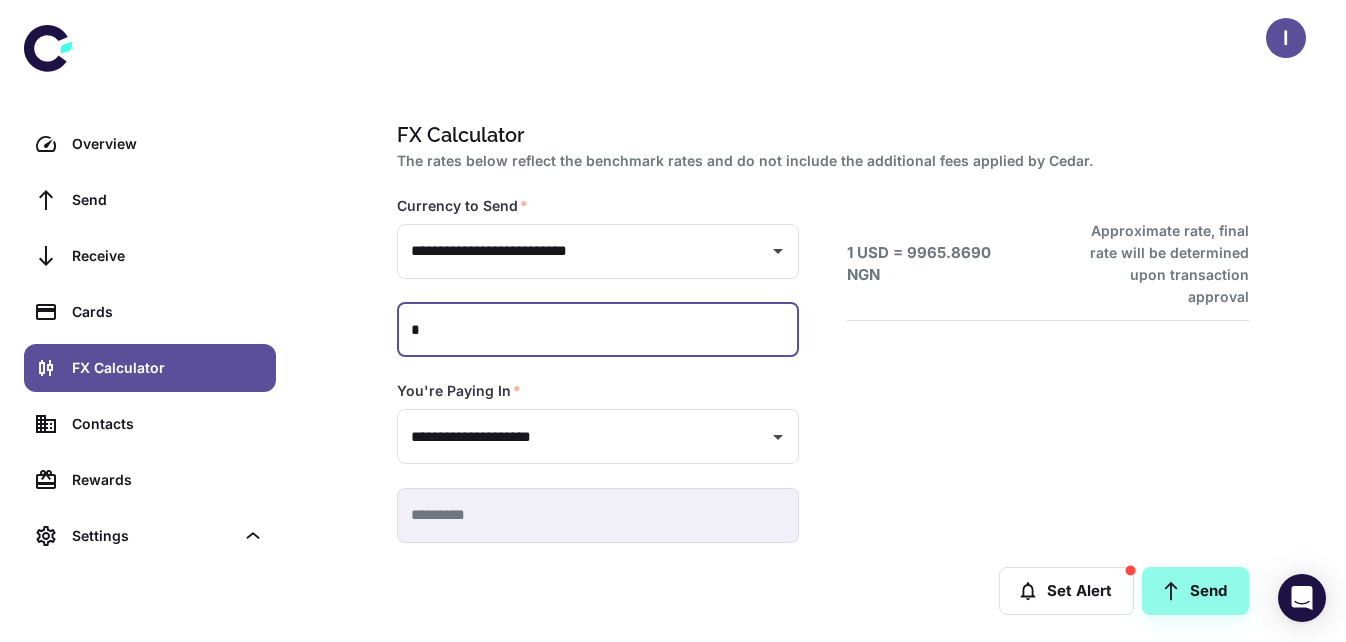 type 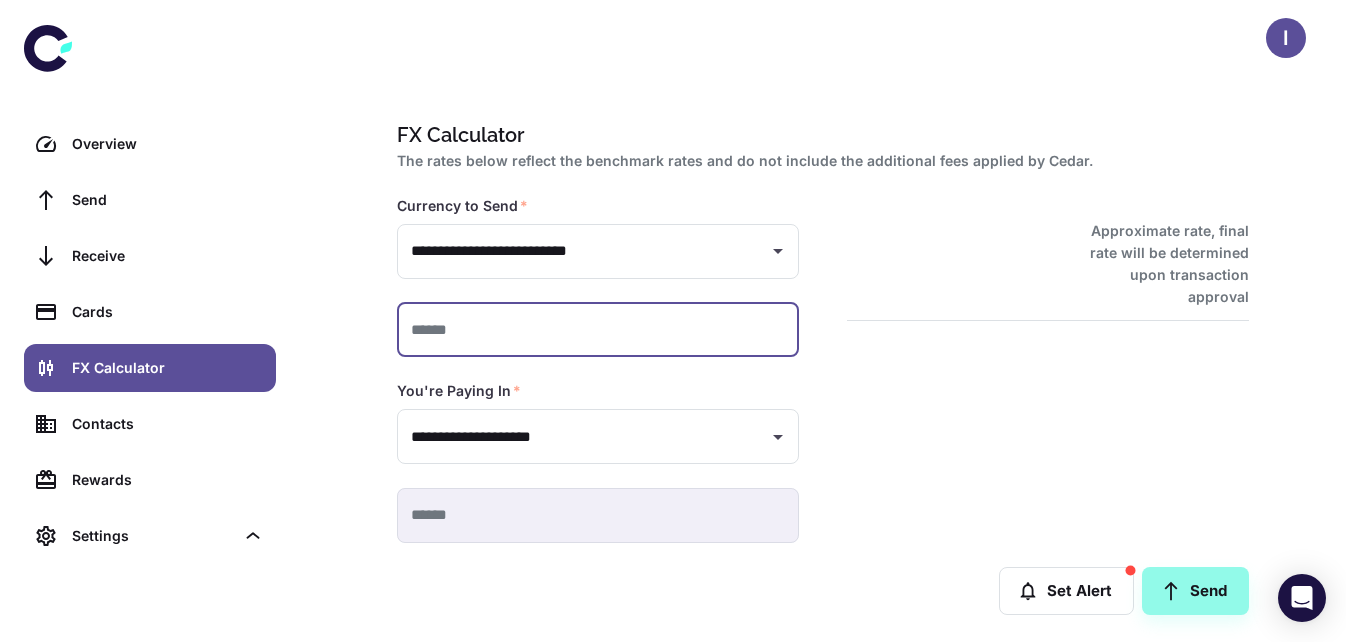 type on "*" 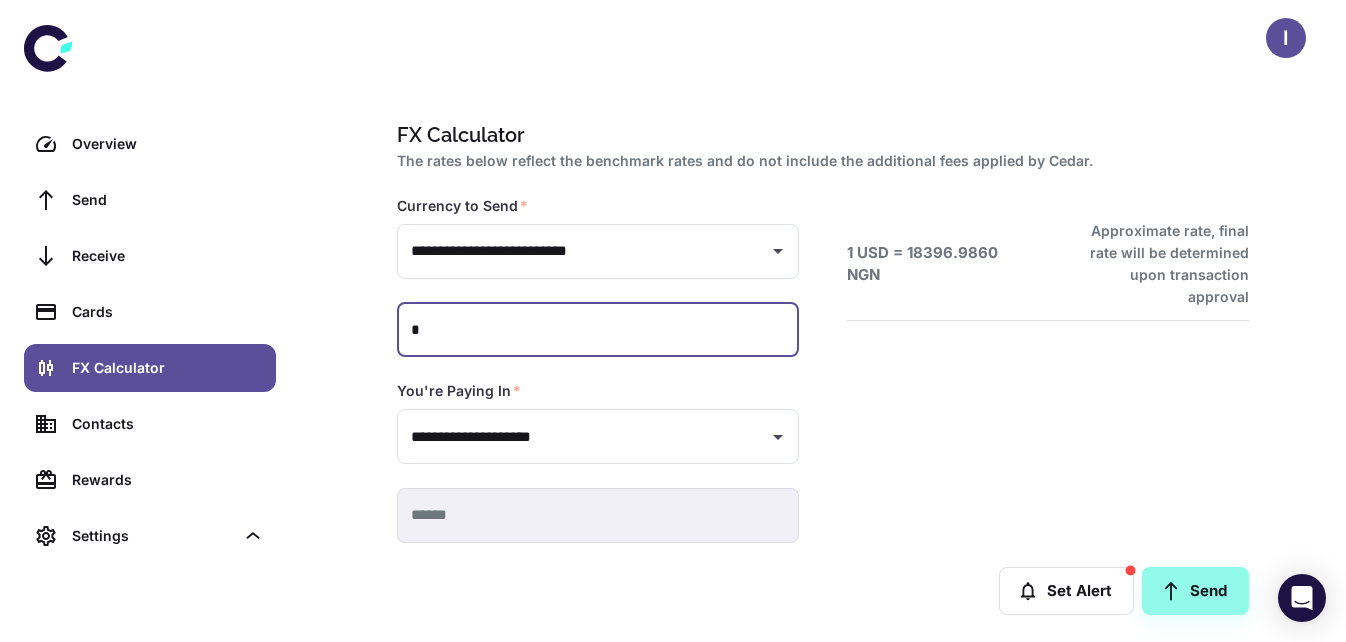 type on "*********" 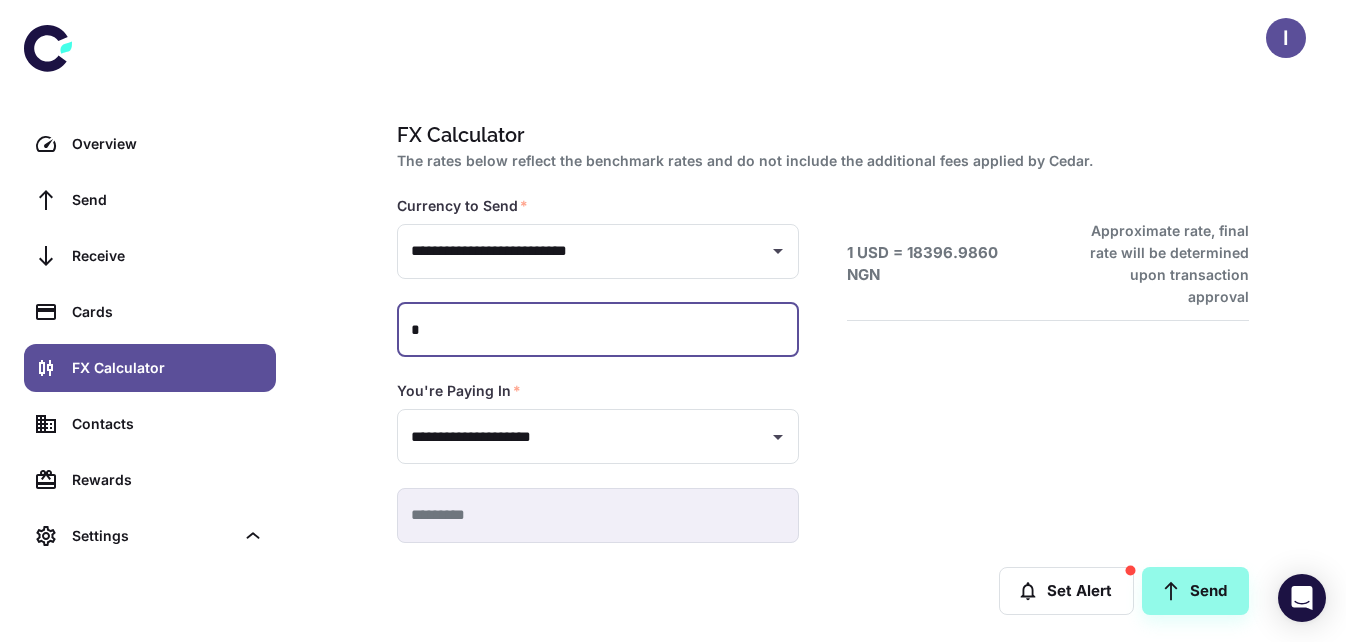 type on "**" 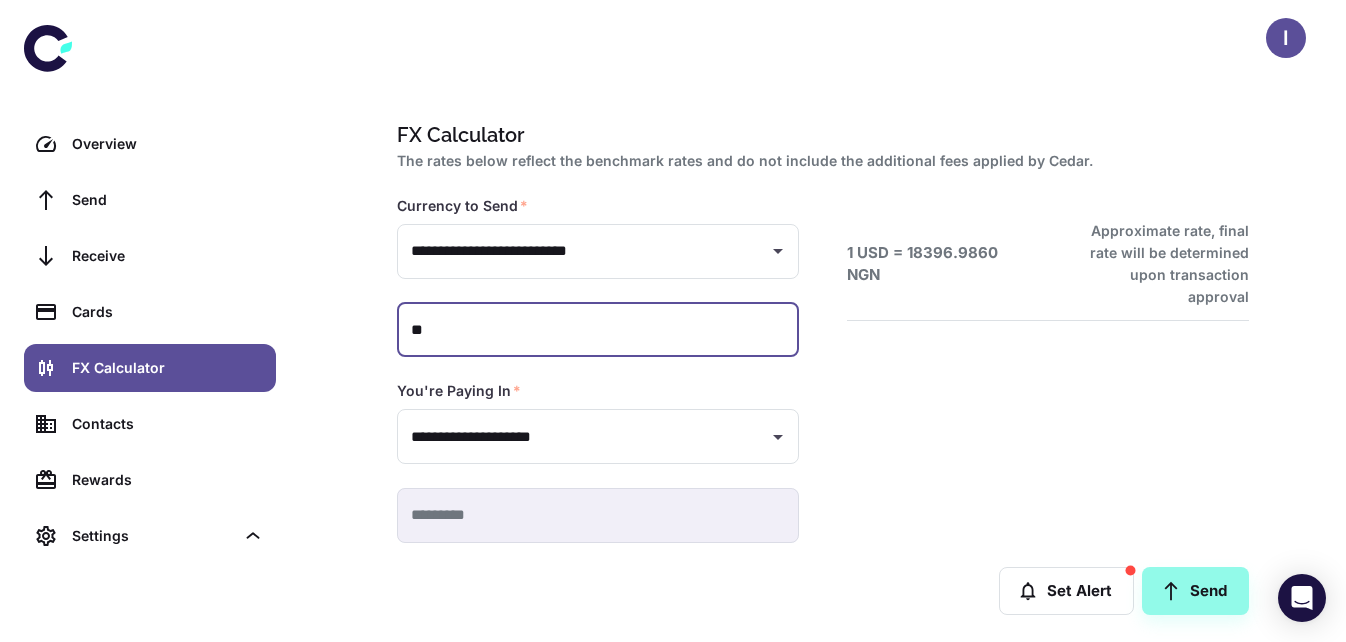 type 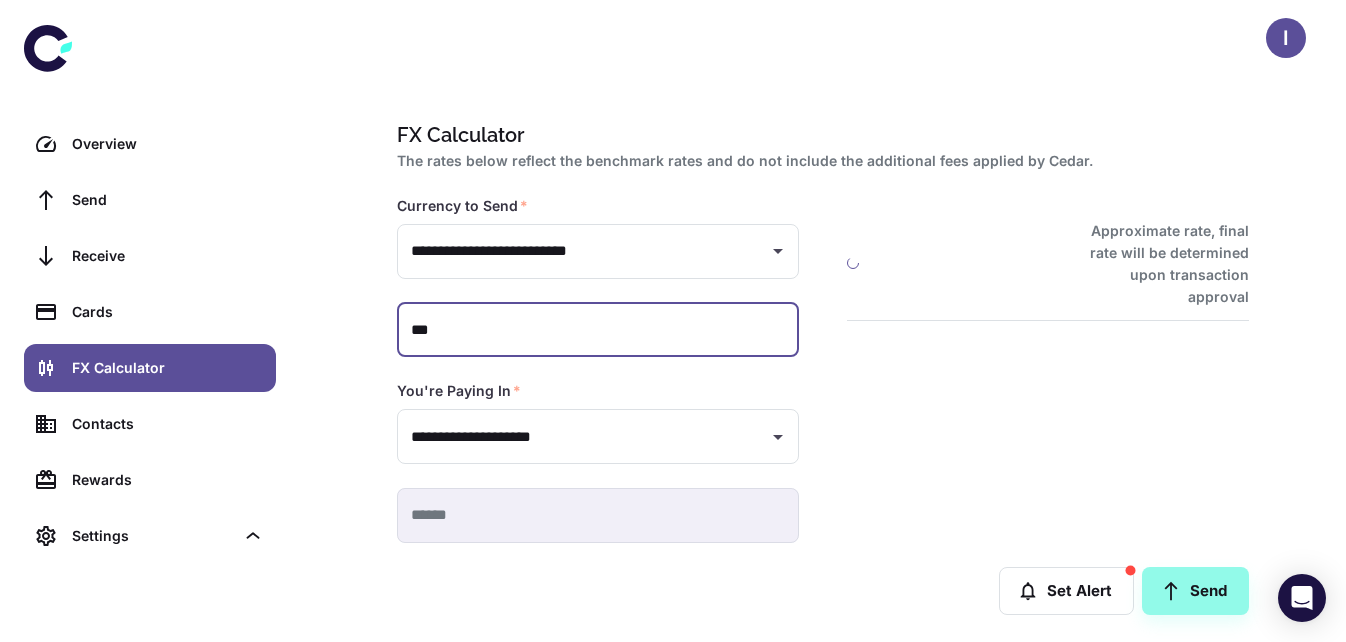 type on "*****" 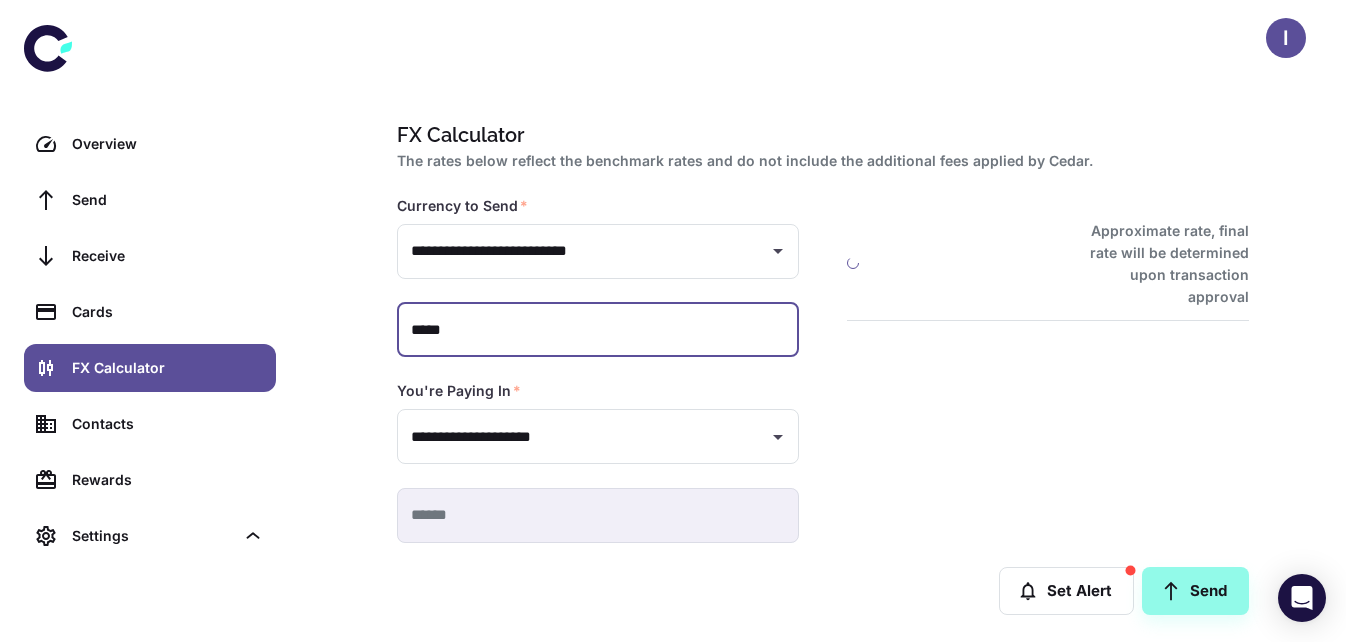 type on "**********" 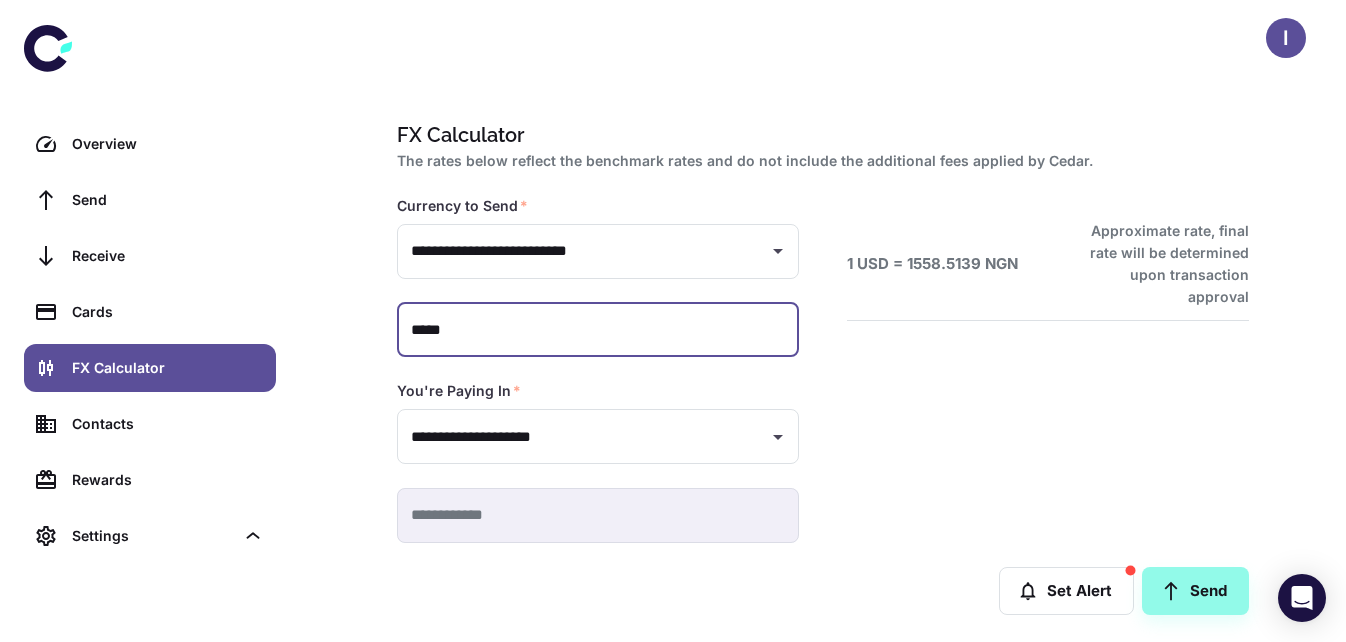 type on "*****" 